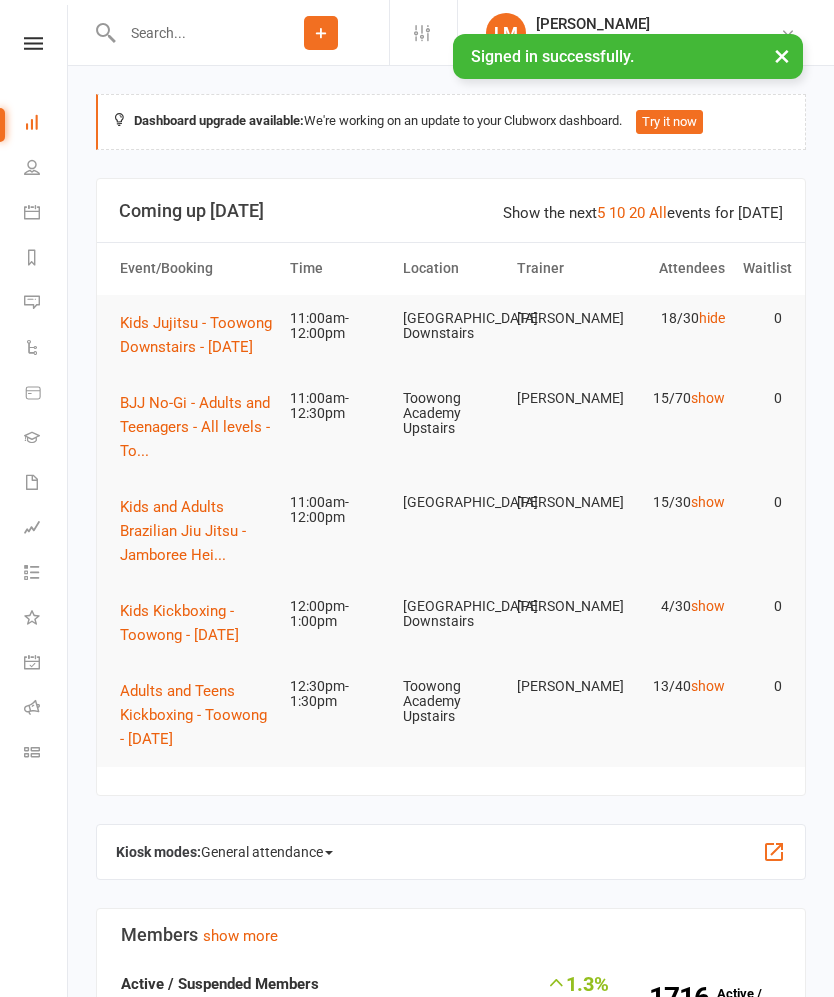 scroll, scrollTop: 0, scrollLeft: 0, axis: both 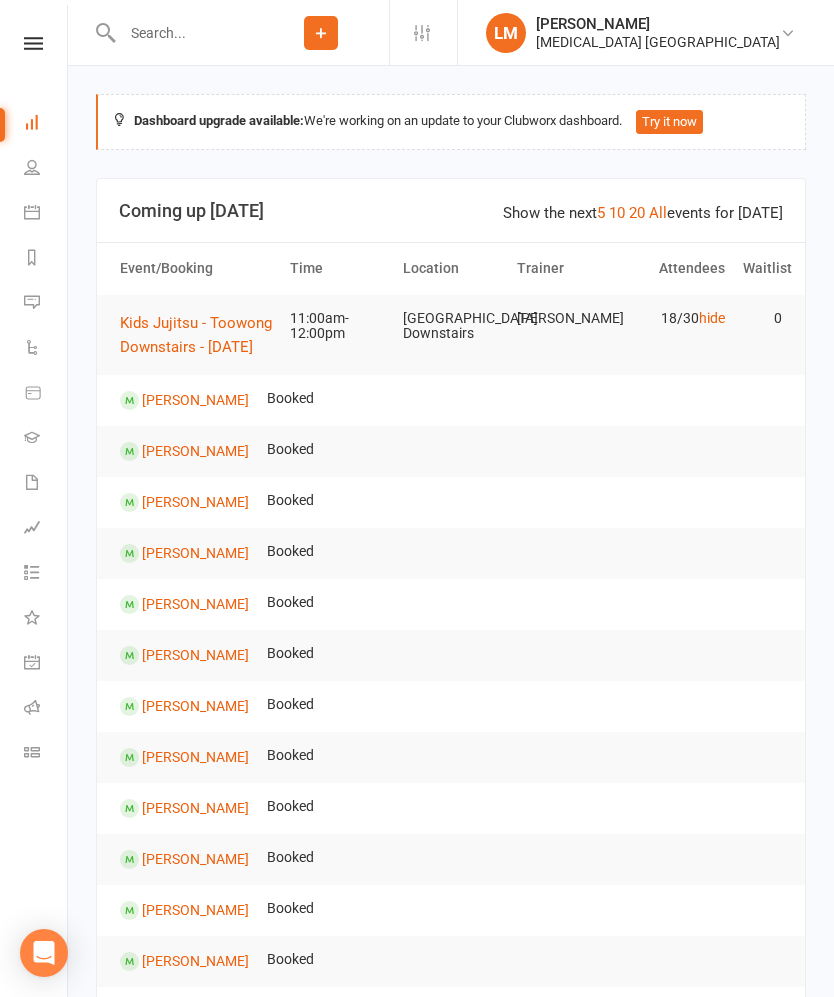 click on "[PERSON_NAME]" at bounding box center (195, 450) 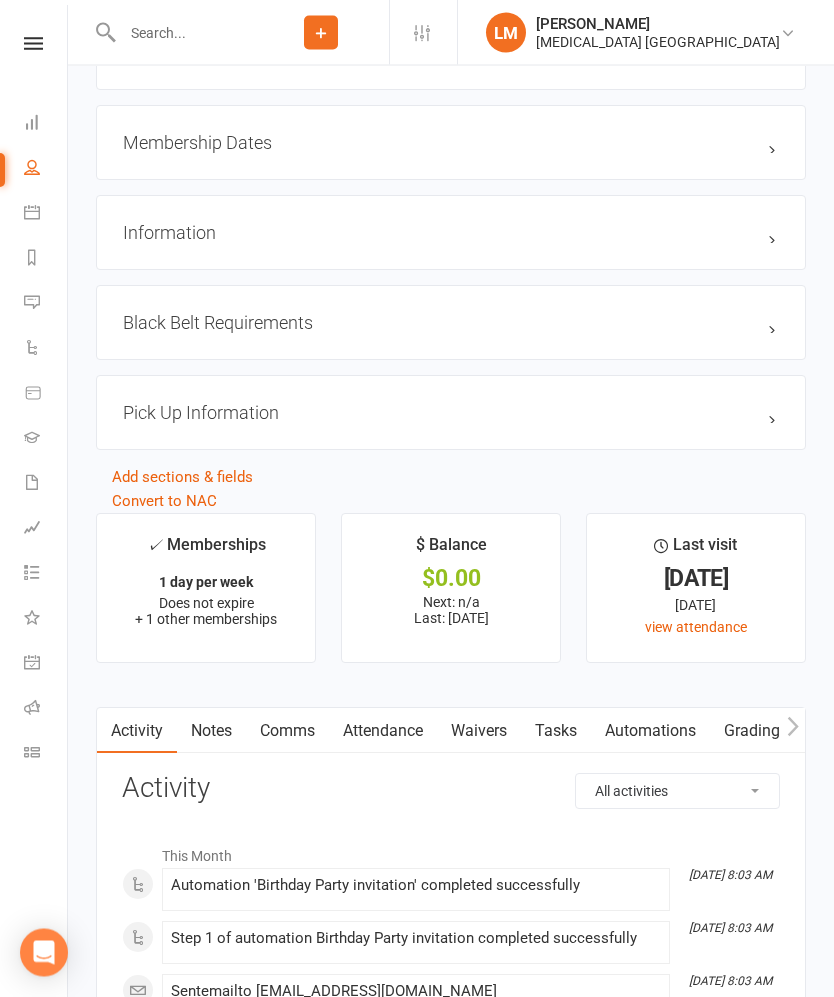 click on "Attendance" at bounding box center [383, 732] 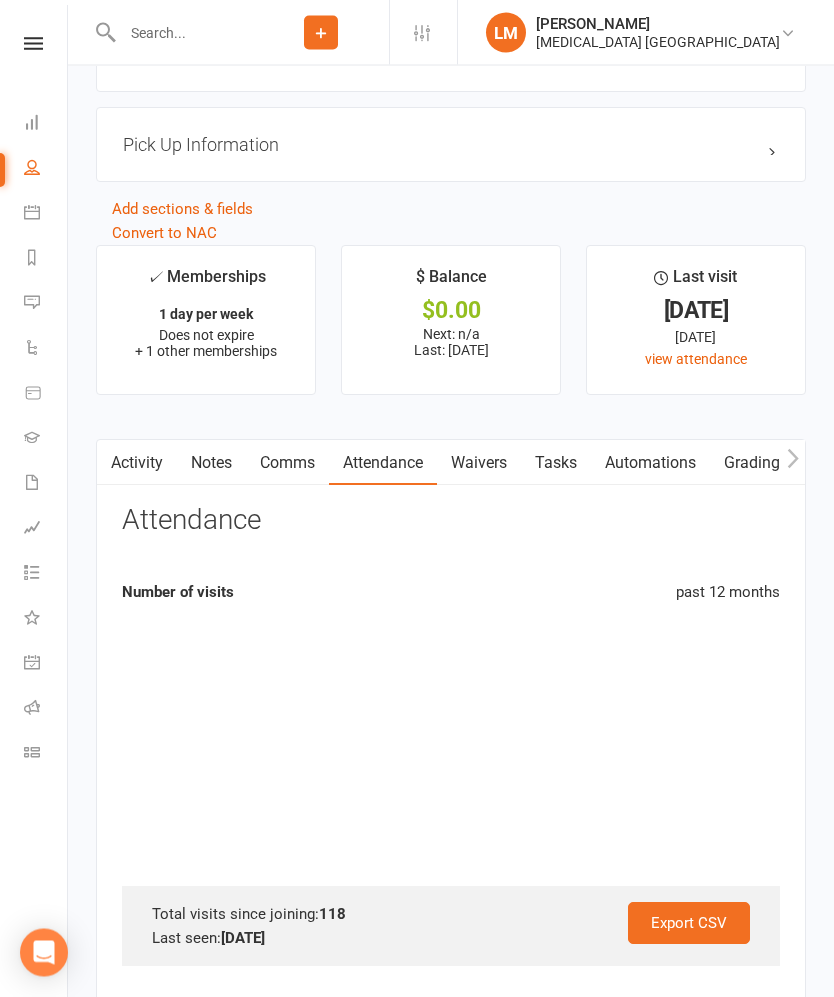 scroll, scrollTop: 2727, scrollLeft: 0, axis: vertical 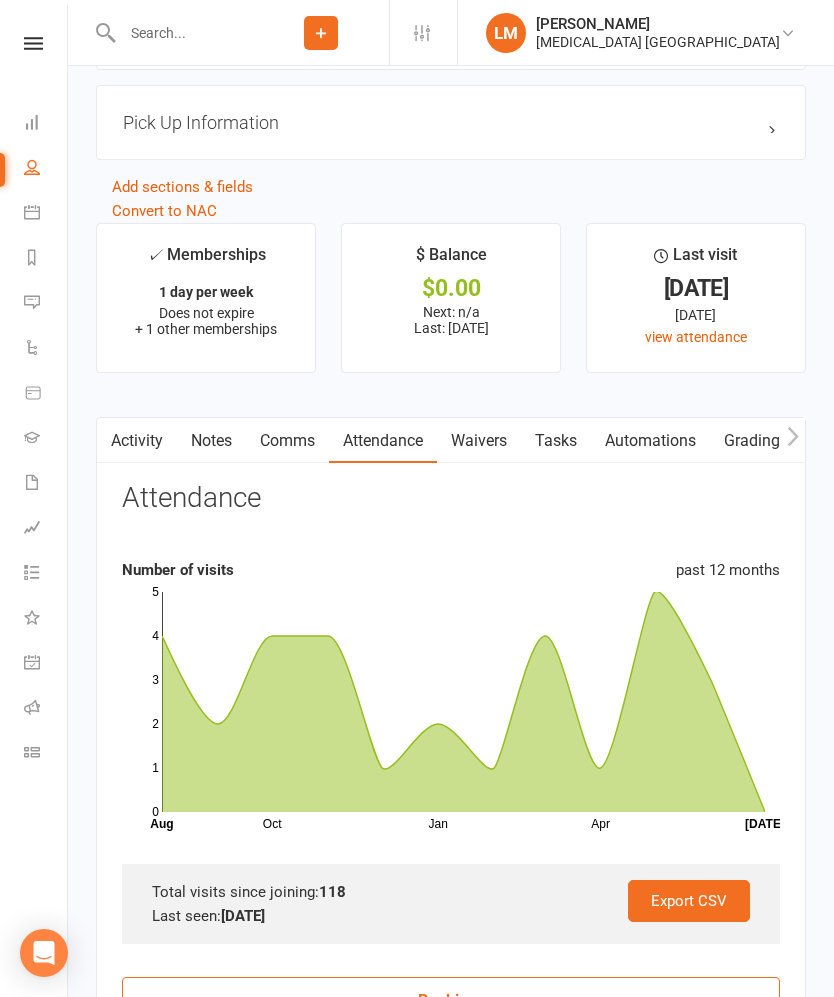 click 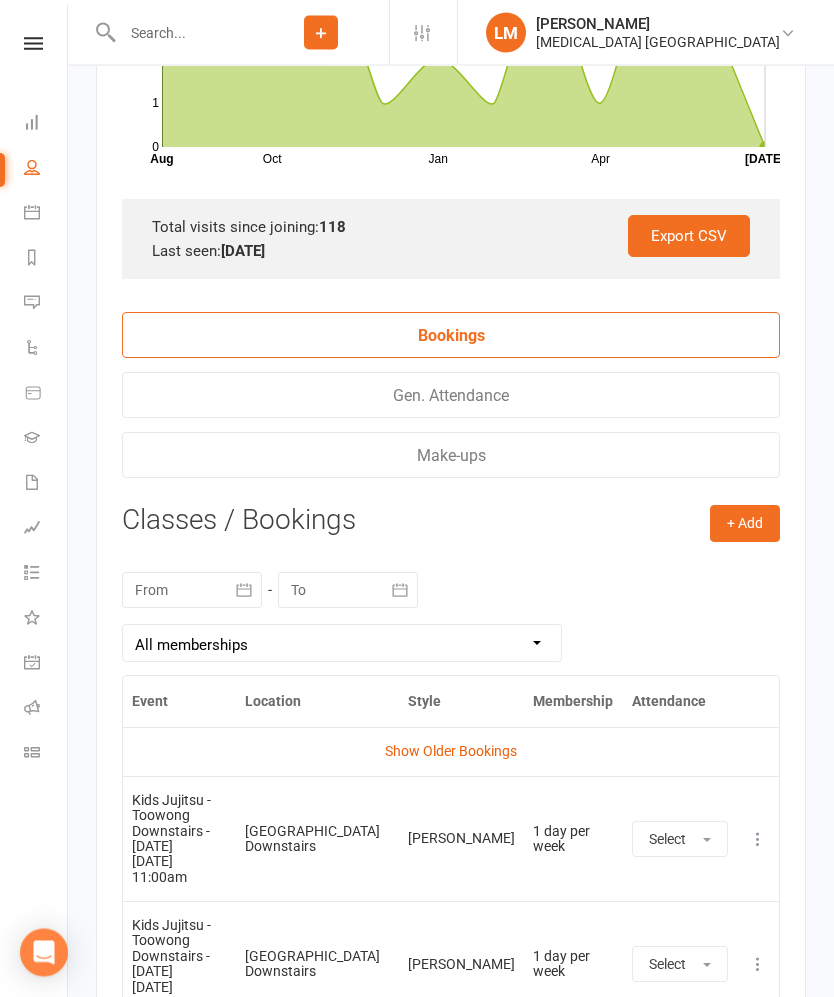 scroll, scrollTop: 3392, scrollLeft: 0, axis: vertical 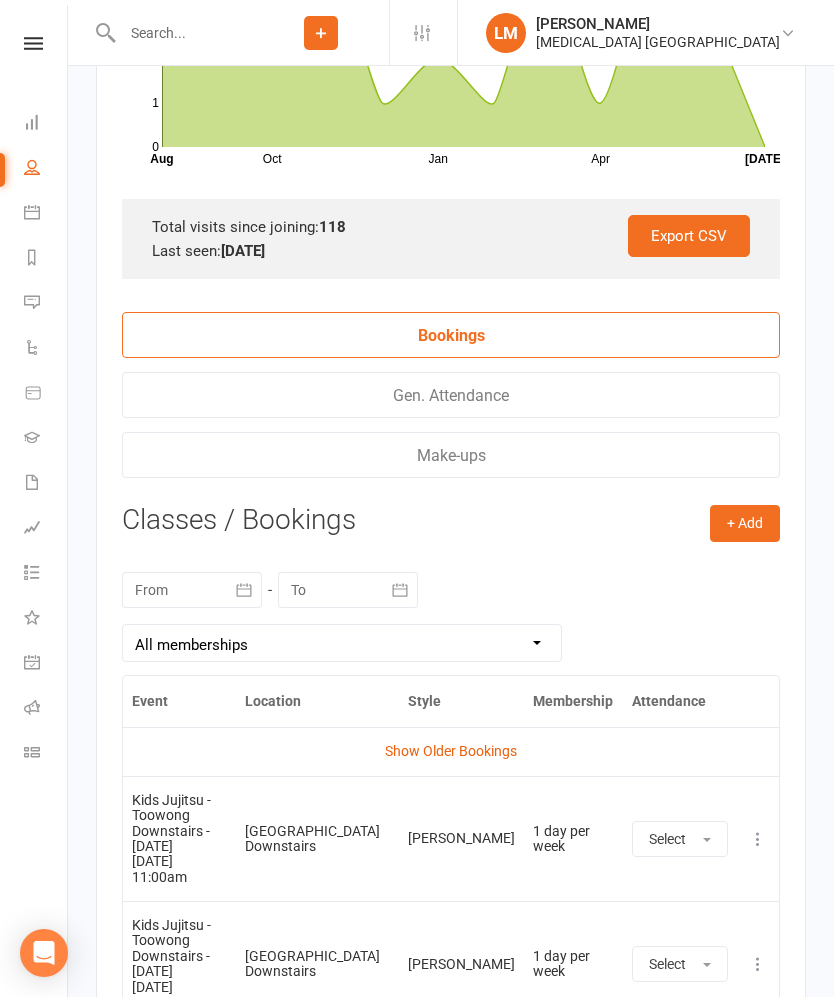 click on "Show Older Bookings" at bounding box center [451, 751] 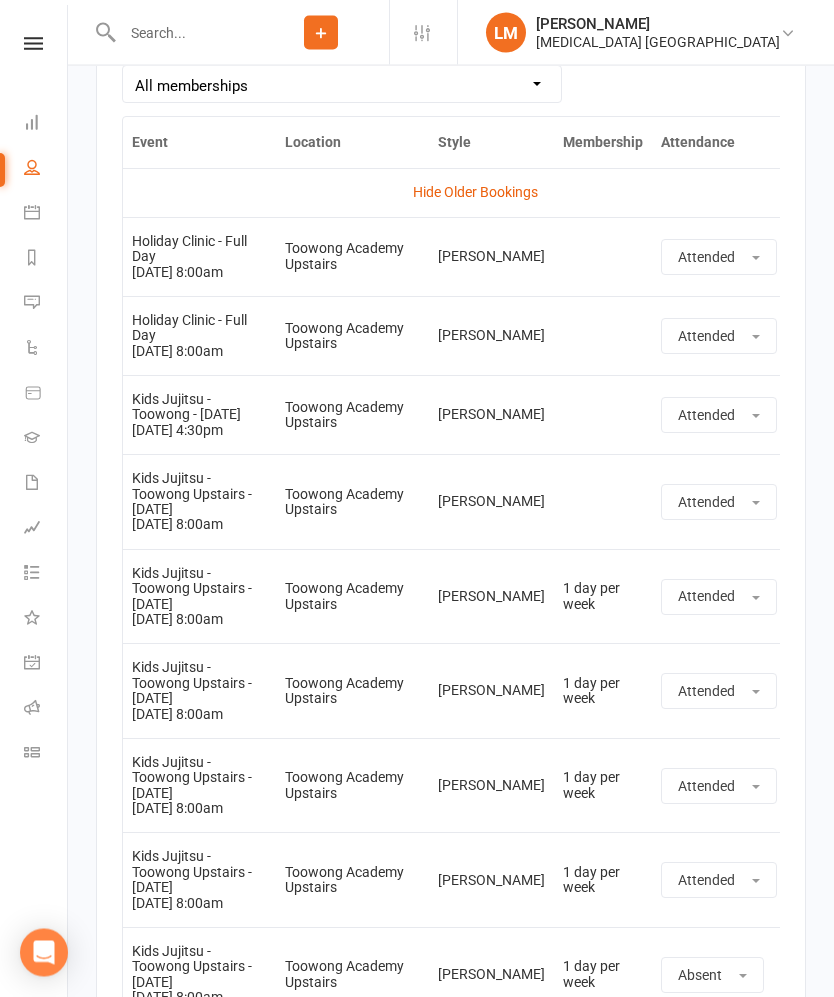 scroll, scrollTop: 3945, scrollLeft: 0, axis: vertical 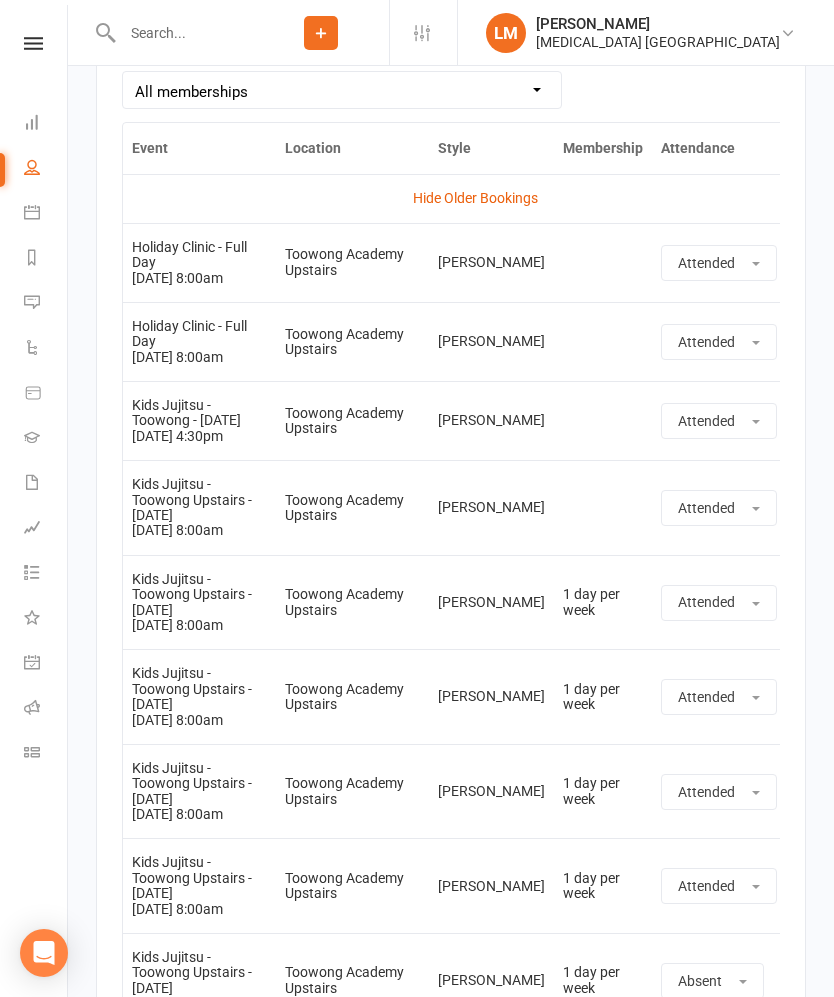 click on "Hide Older Bookings" at bounding box center [475, 198] 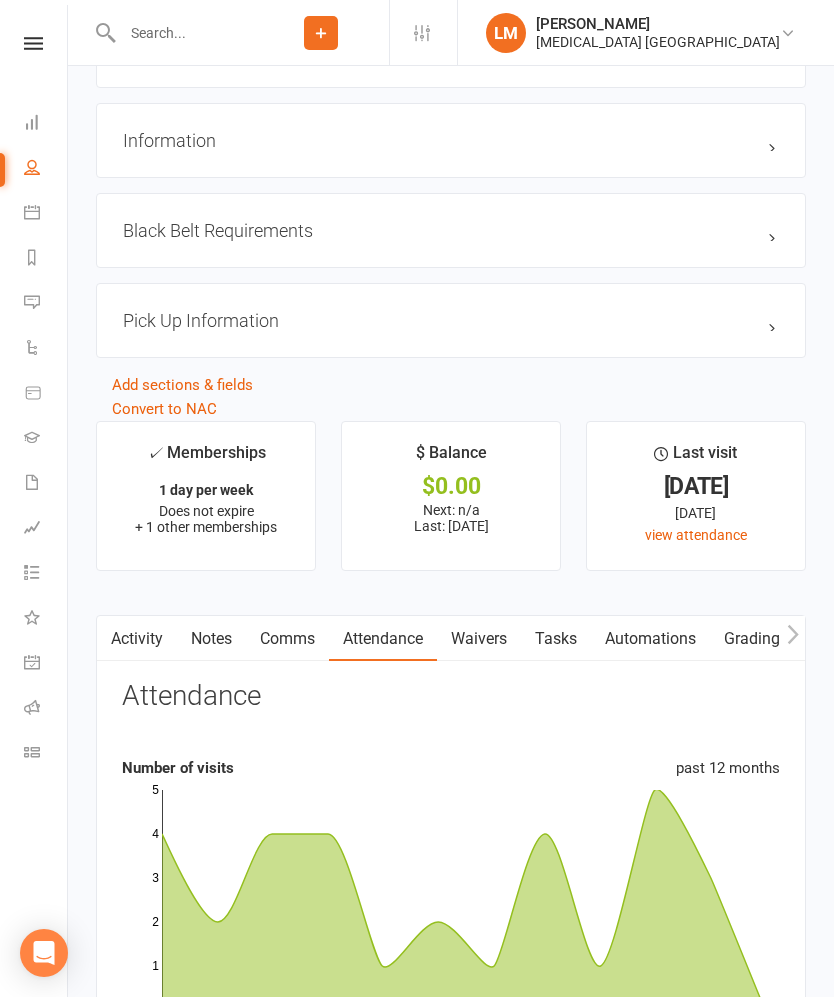 click on "Activity" at bounding box center [137, 639] 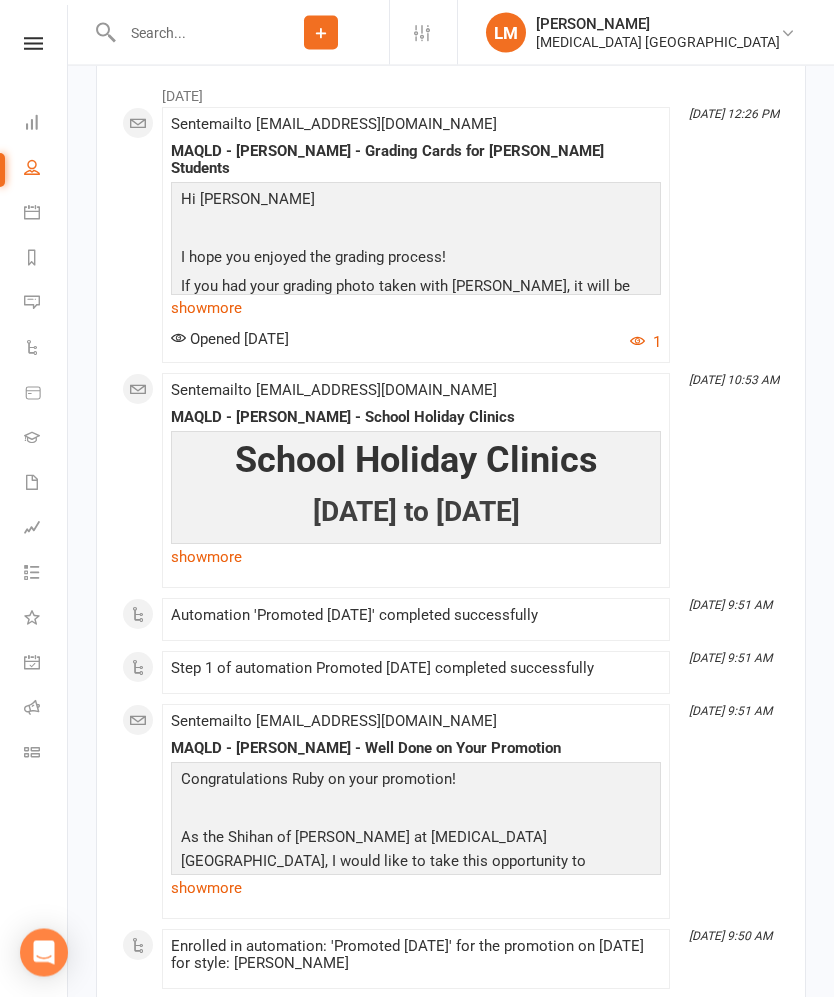 scroll, scrollTop: 4073, scrollLeft: 0, axis: vertical 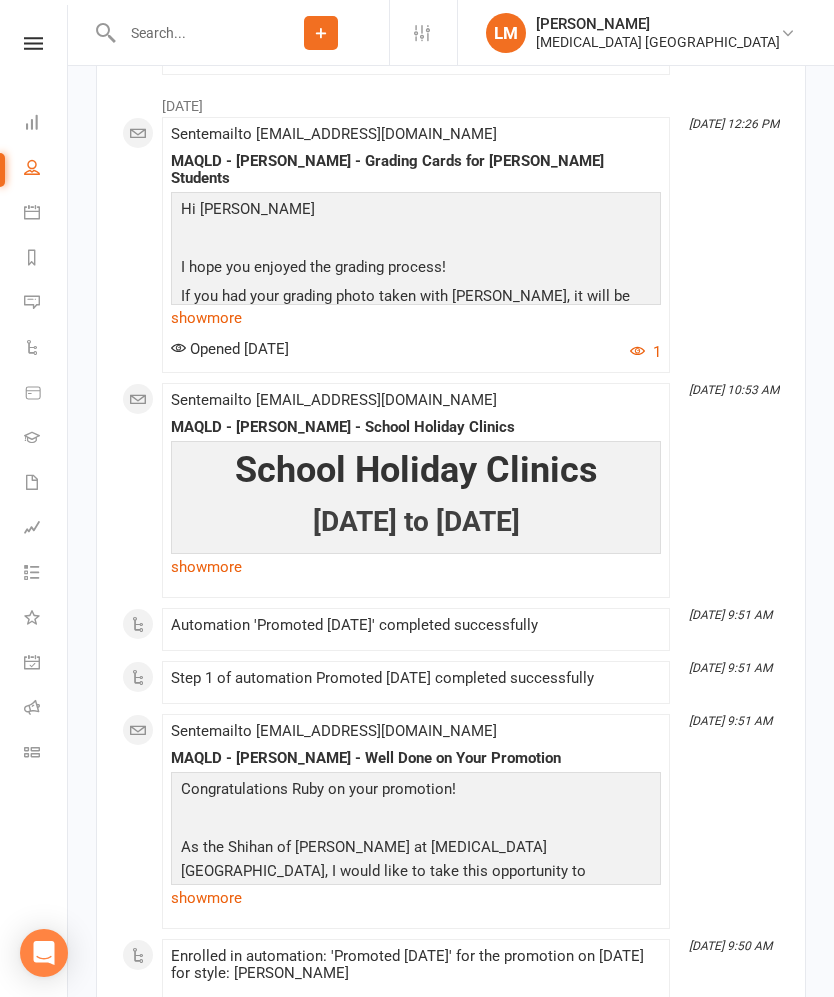 click on "Clubworx" at bounding box center [33, 69] 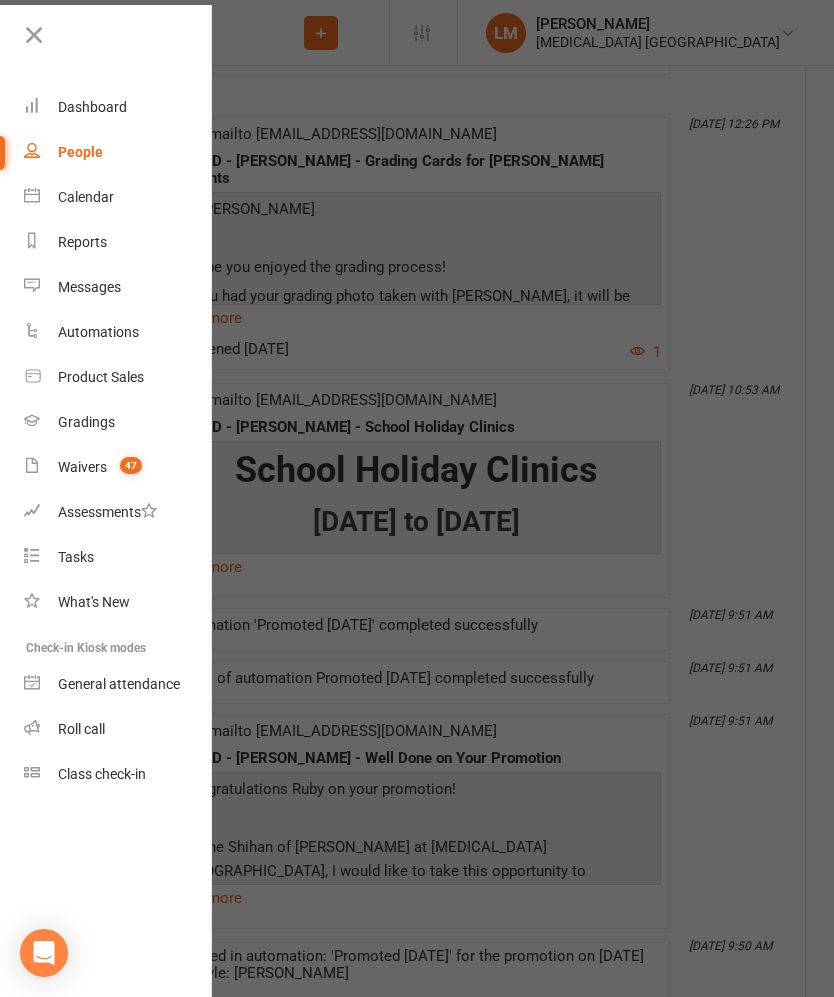 click on "Calendar" at bounding box center [118, 197] 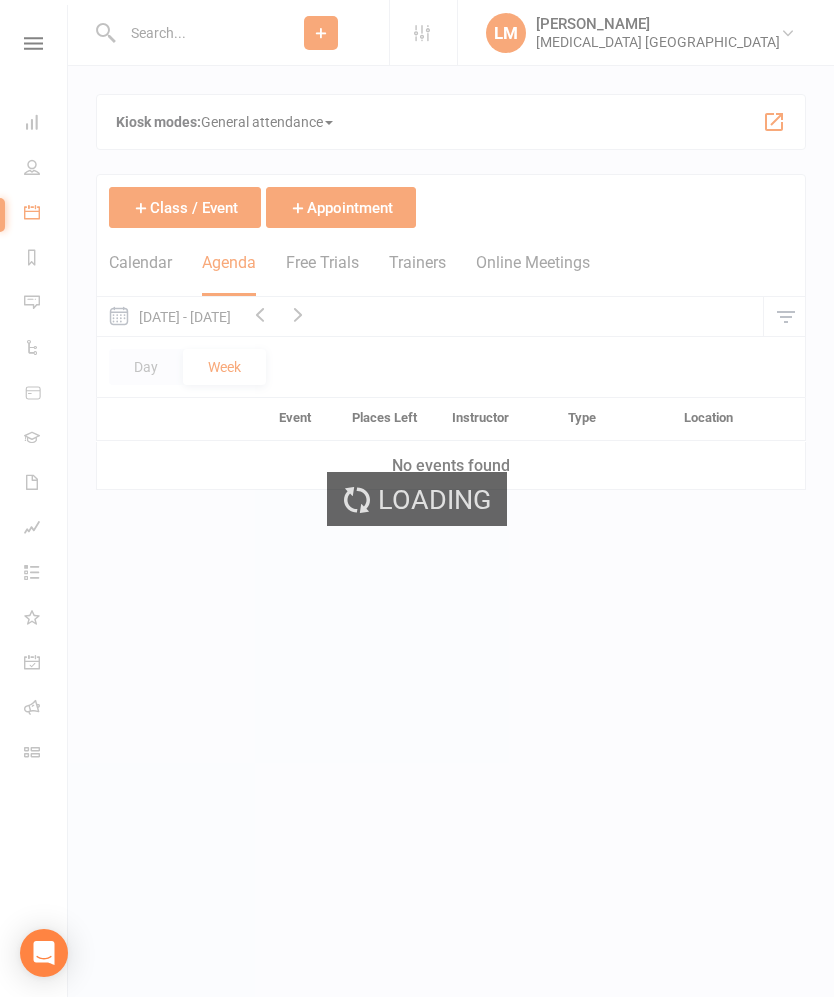 scroll, scrollTop: 0, scrollLeft: 0, axis: both 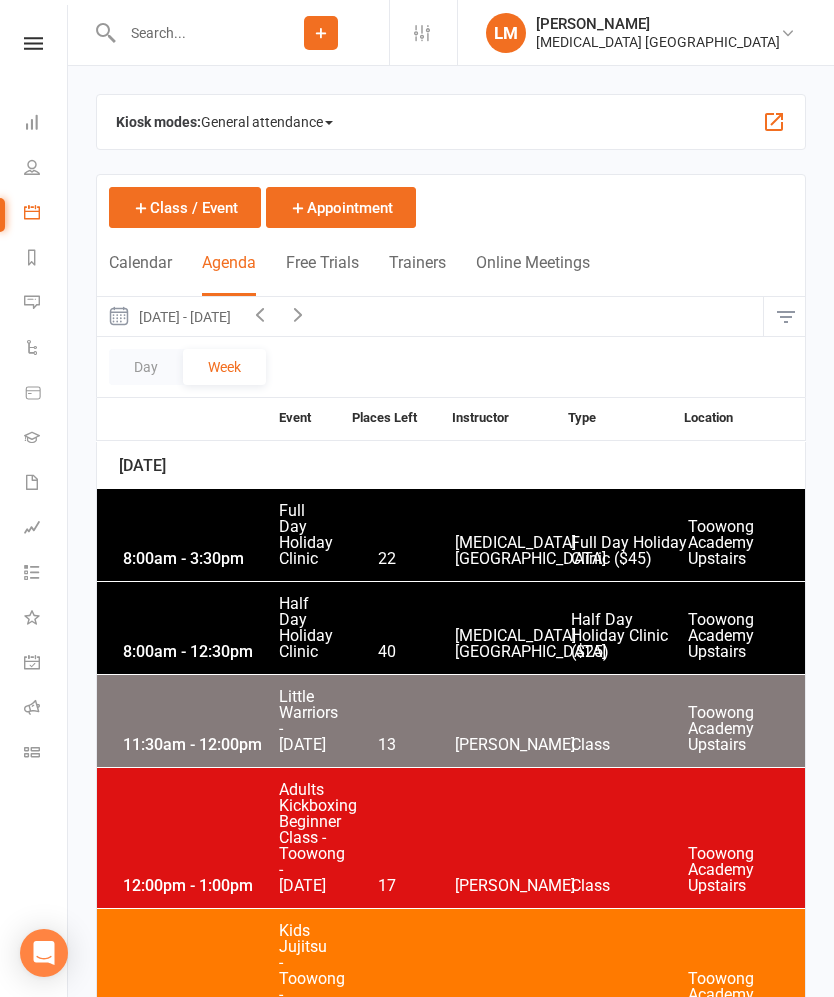 click at bounding box center (785, 317) 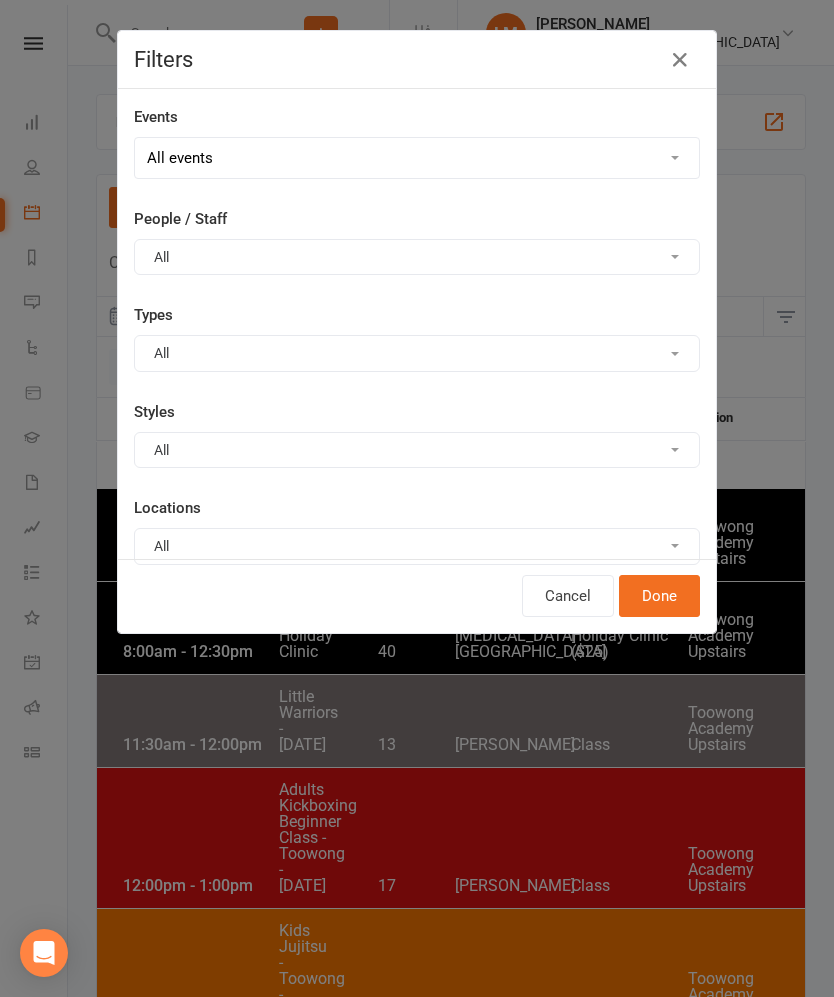 click on "Filters Events All events Empty events Full events Non-empty events Non-full events "Free" events Non-"free" events Website-visible events Website-hidden events Waitlist-enabled events Waitlist-disabled events Events with non-empty waitlists People / Staff All  Show all [PERSON_NAME] [PERSON_NAME] [PERSON_NAME] [PERSON_NAME] [PERSON_NAME] [PERSON_NAME] [PERSON_NAME] [MEDICAL_DATA] [GEOGRAPHIC_DATA] [PERSON_NAME] [PERSON_NAME] [PERSON_NAME] [PERSON_NAME] Types All  Show all 2 Hour Grading Clinic Adults BJJ Rank Presentation ($50) Book and Pay $20 Bushido Class Full Day Holiday Clinic ($45) Grading Half Day Holiday Clinic ($25) Kids BJJ Rank Presentation ($40) Little Warrior Grading Clinic ($20) Make Up Grading Green/White and Above ($60) Make Up Grading LW ($55) Make Up Grading White, Yellow, Orange & White, Orange Belt ($55) MAQLD Closure Movie Night $10 Movie Night with Pizza Online Certificate Order Private Lesson St [PERSON_NAME] Class No type set Styles All  Show all Brazilian Jiu Jitsu PUMMA" at bounding box center (417, 498) 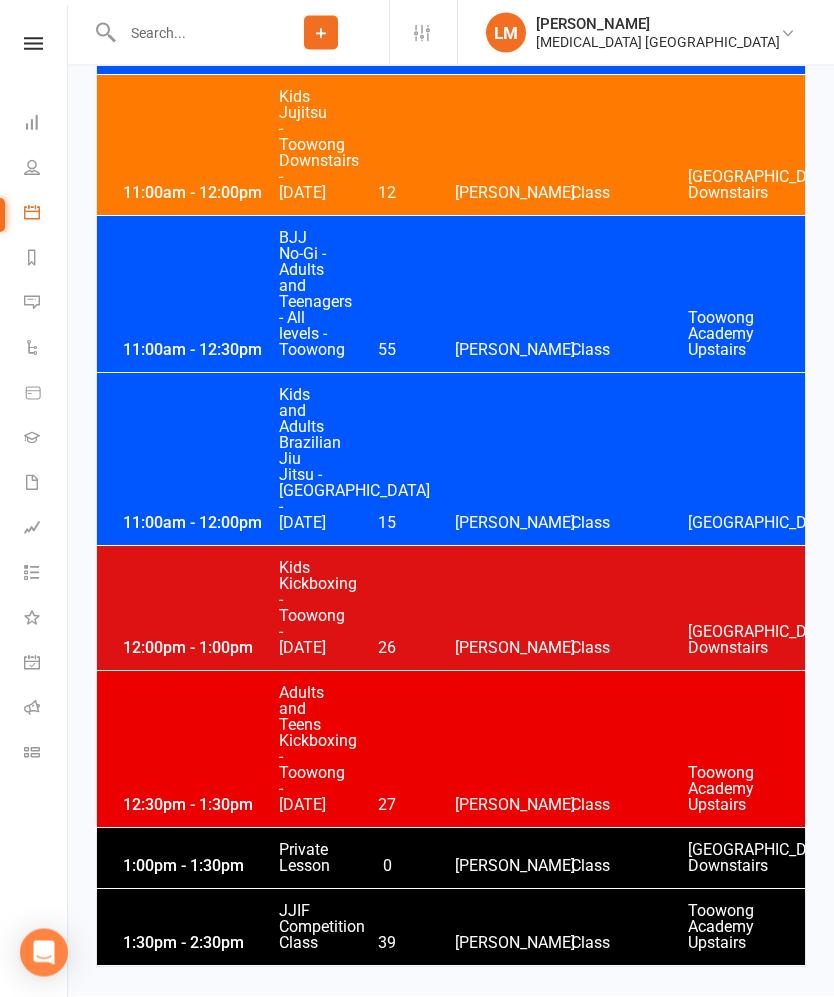 scroll, scrollTop: 11399, scrollLeft: 0, axis: vertical 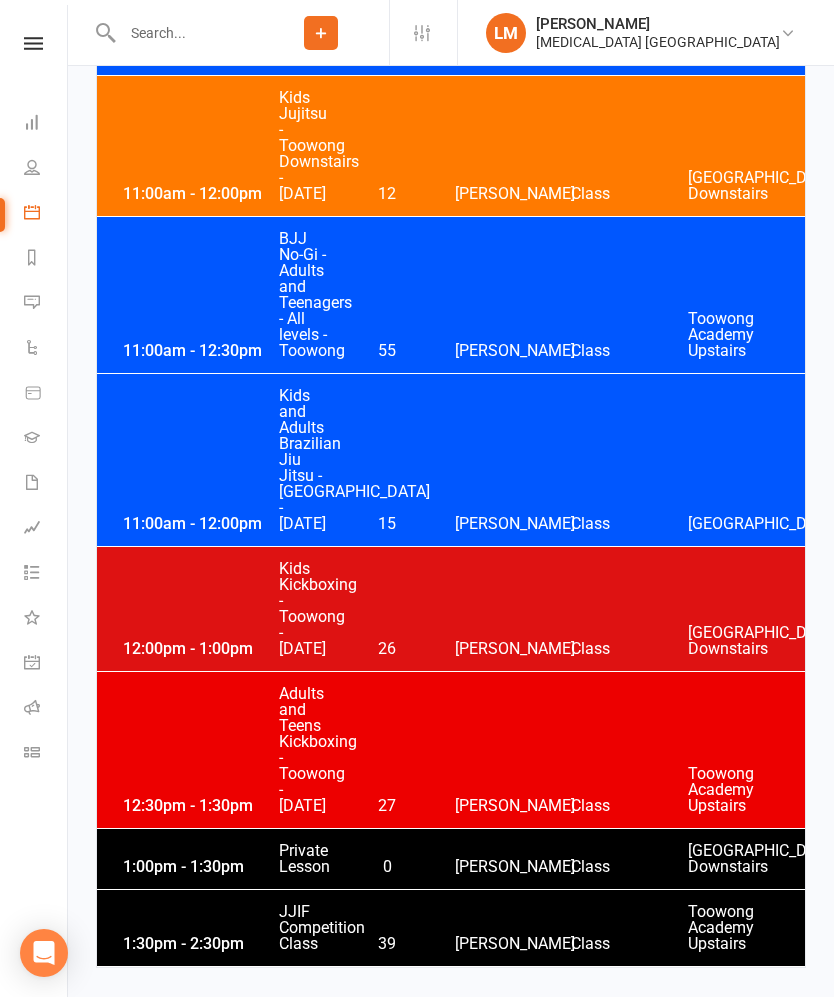 click on "11:00am - 12:00pm Kids Jujitsu - Toowong Downstairs - [DATE] 12 [PERSON_NAME] Class [GEOGRAPHIC_DATA] Downstairs" at bounding box center (451, 146) 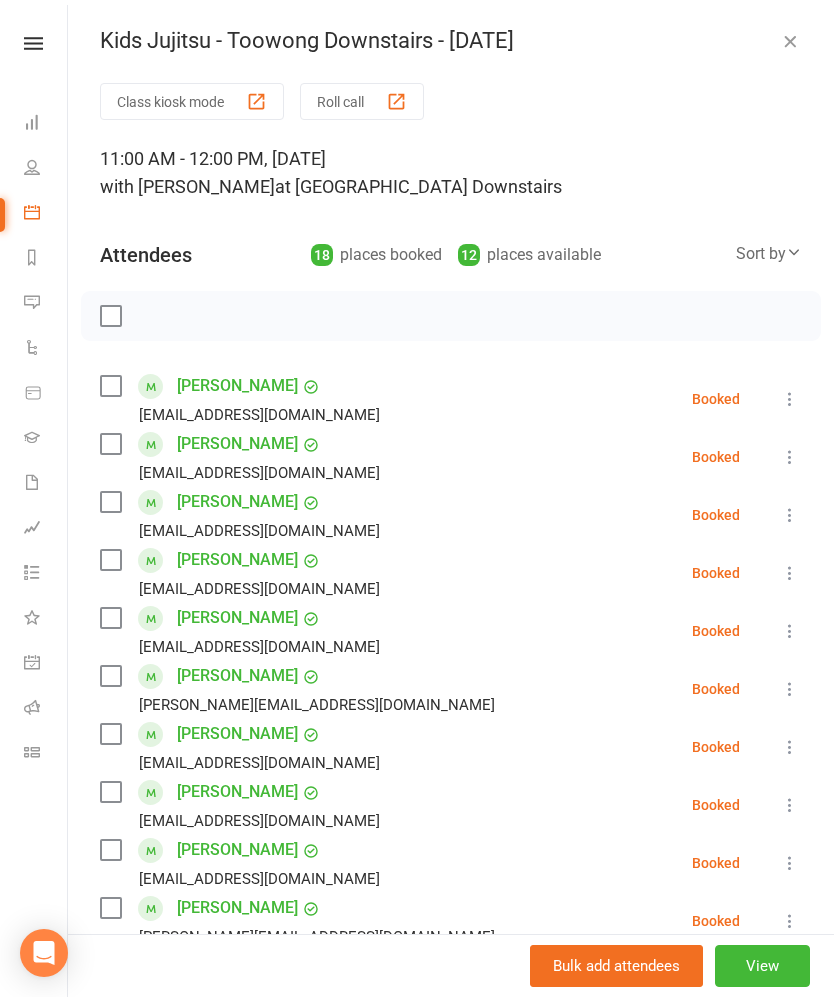 click at bounding box center [110, 316] 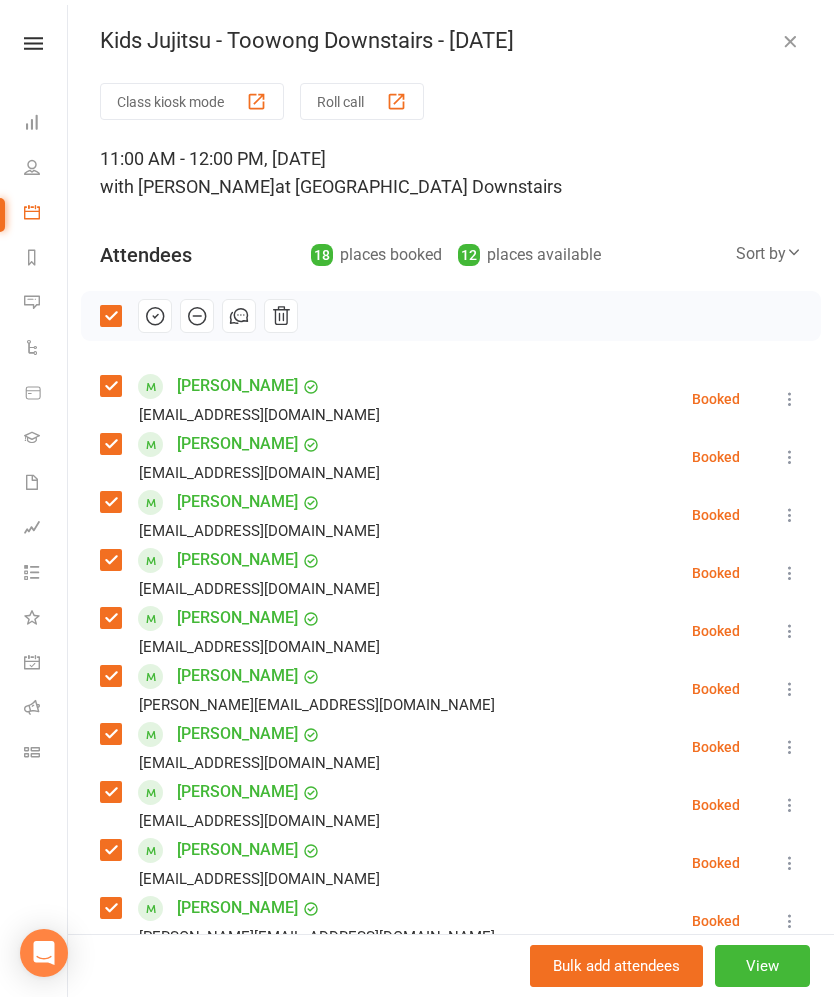 click on "[EMAIL_ADDRESS][DOMAIN_NAME]" at bounding box center (244, 415) 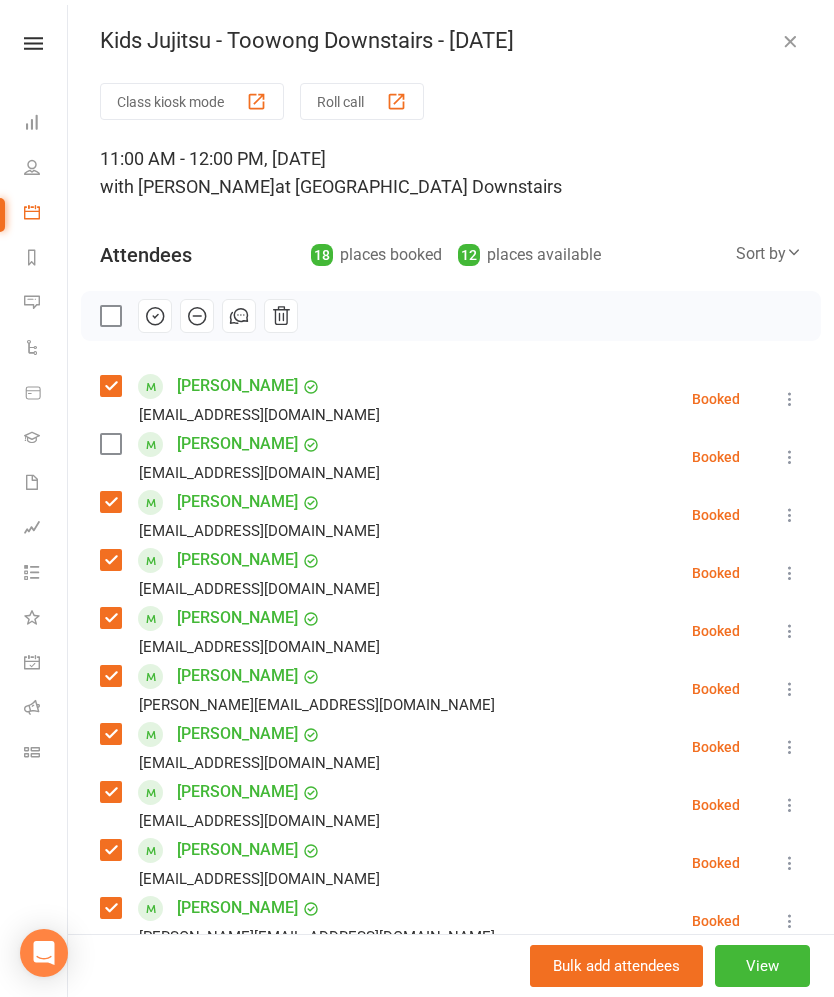 click at bounding box center [110, 386] 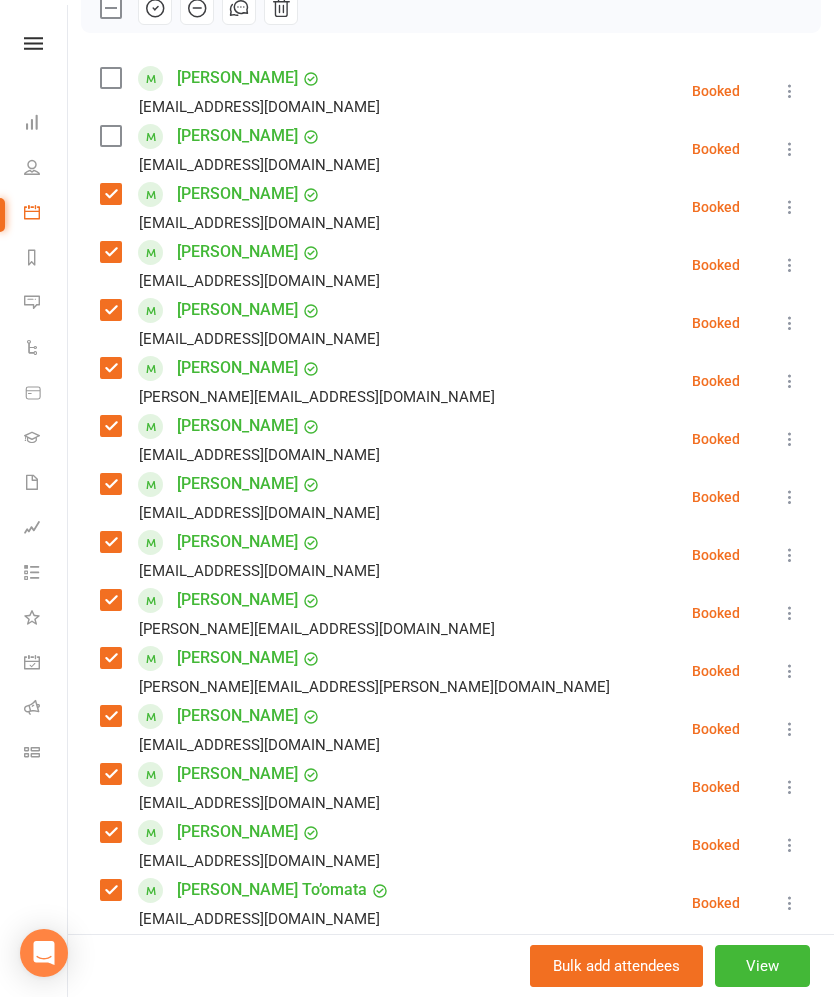 scroll, scrollTop: 310, scrollLeft: 0, axis: vertical 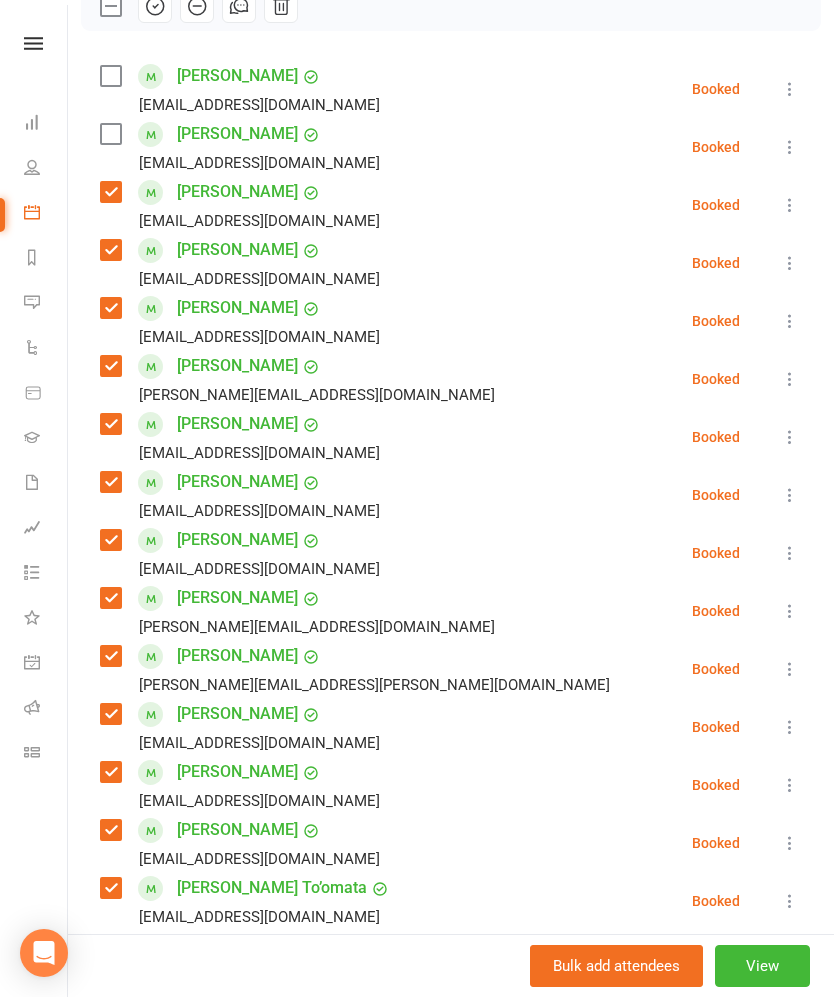 click at bounding box center (110, 308) 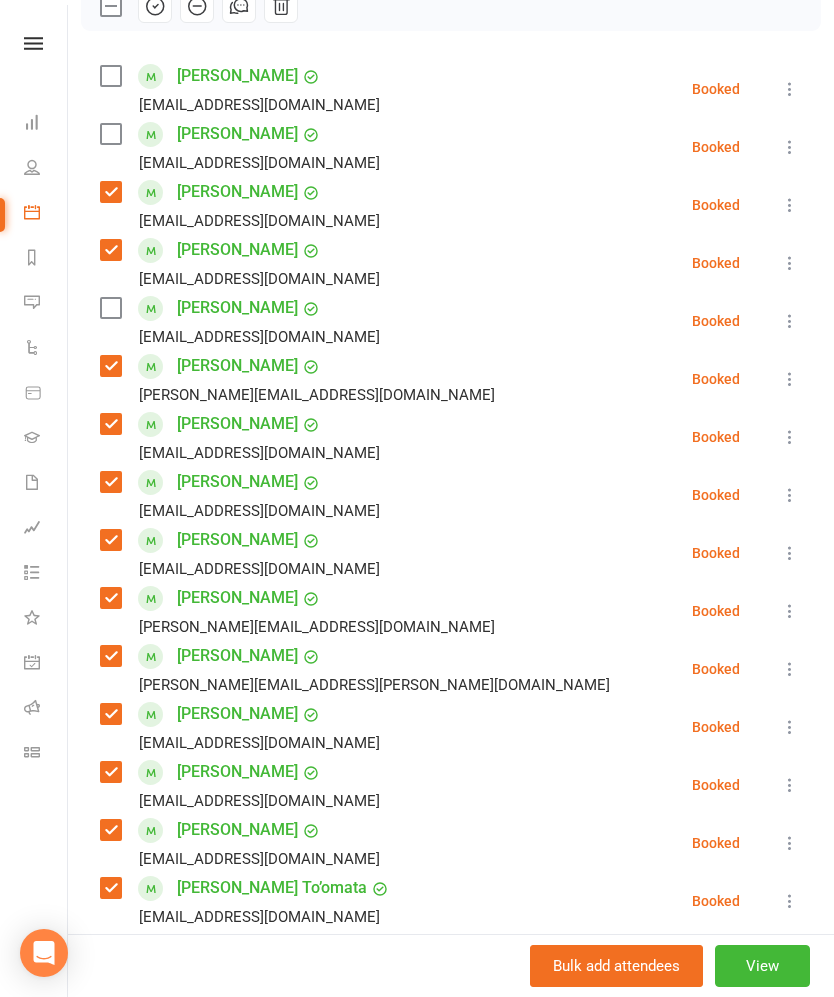 click at bounding box center [110, 366] 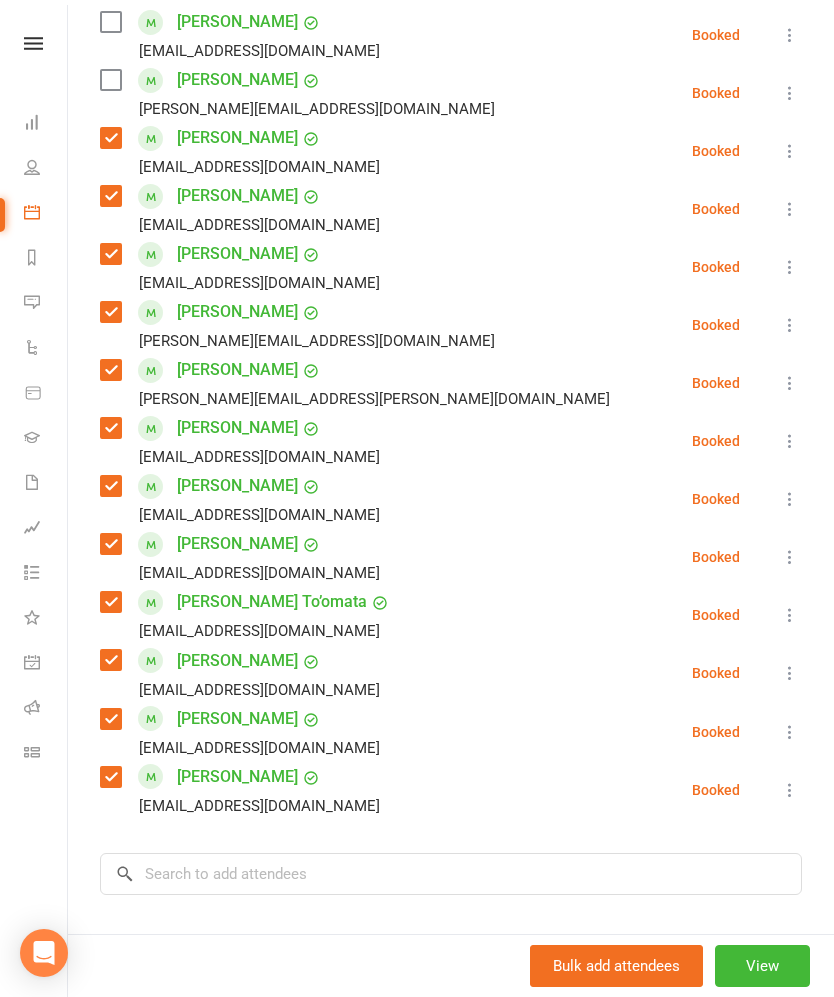 scroll, scrollTop: 597, scrollLeft: 0, axis: vertical 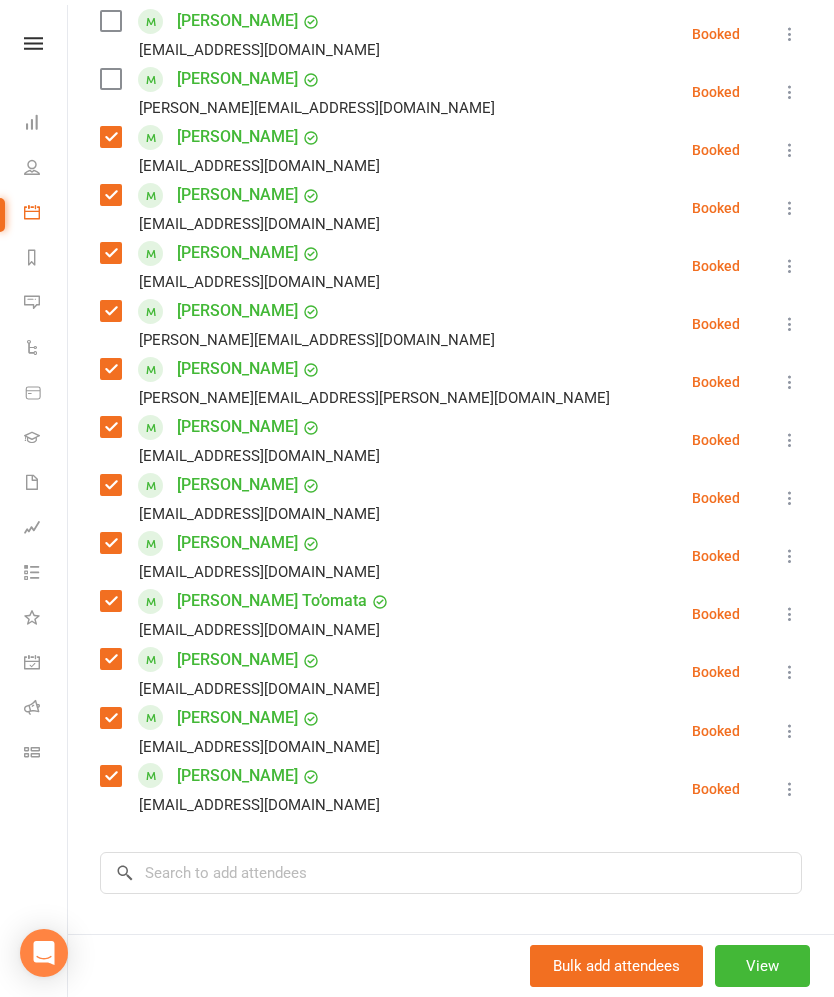click at bounding box center [110, 311] 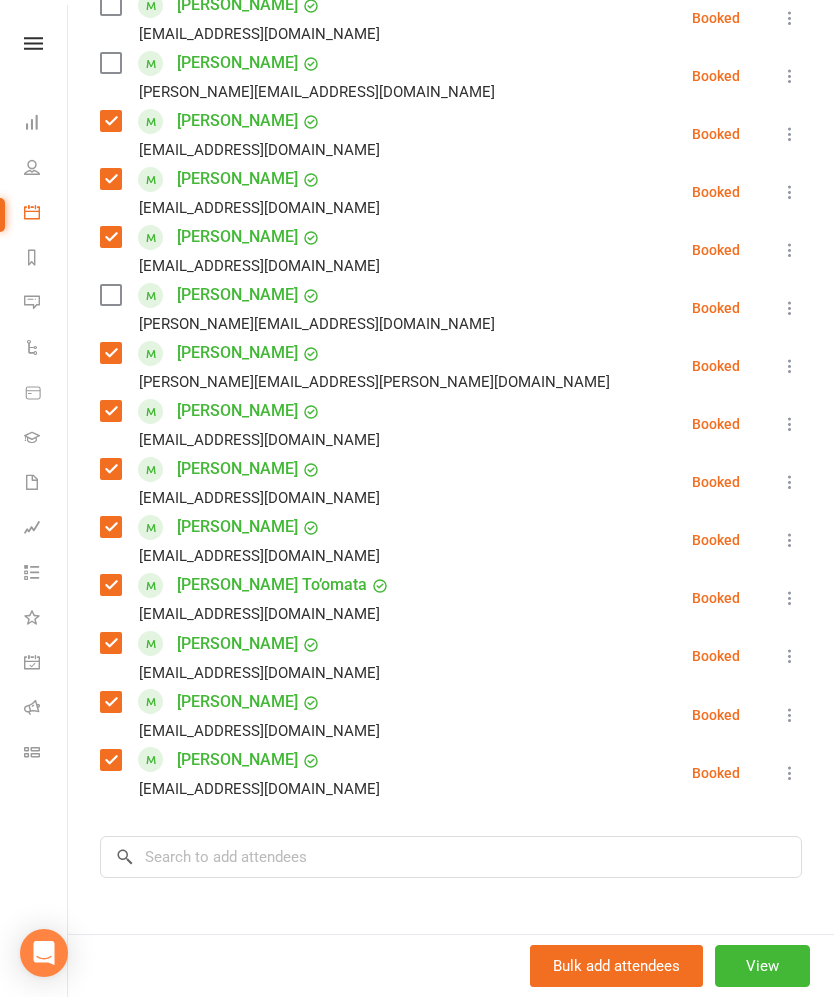 scroll, scrollTop: 612, scrollLeft: 0, axis: vertical 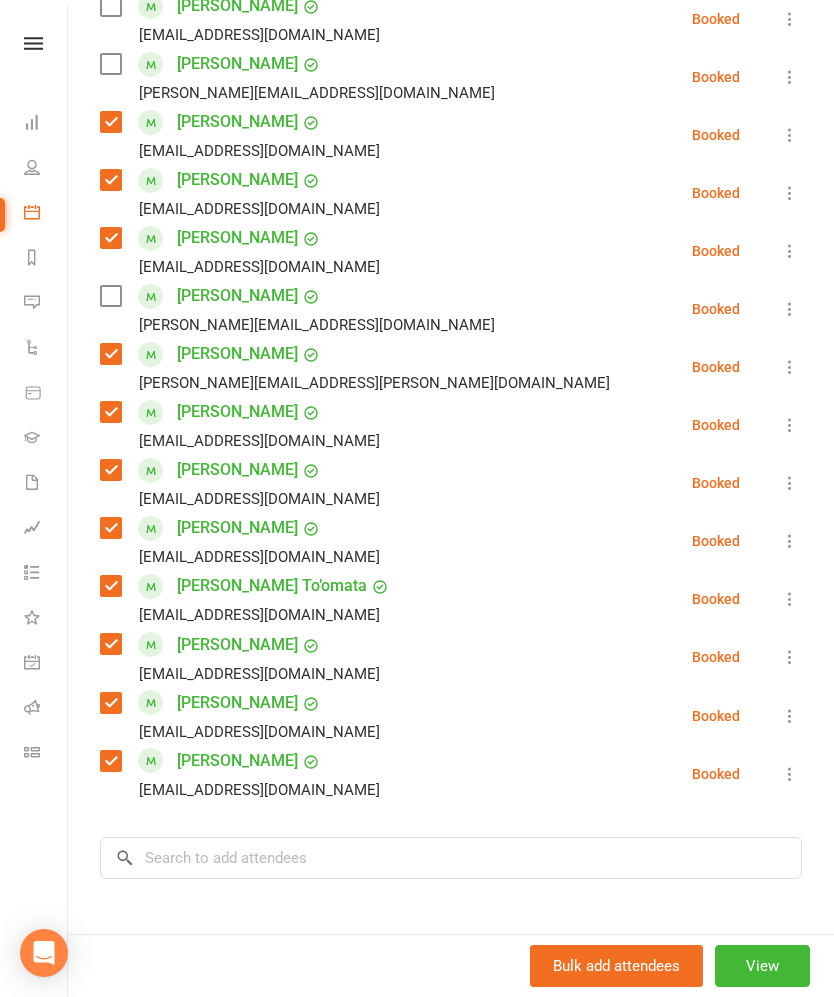 click at bounding box center (110, 644) 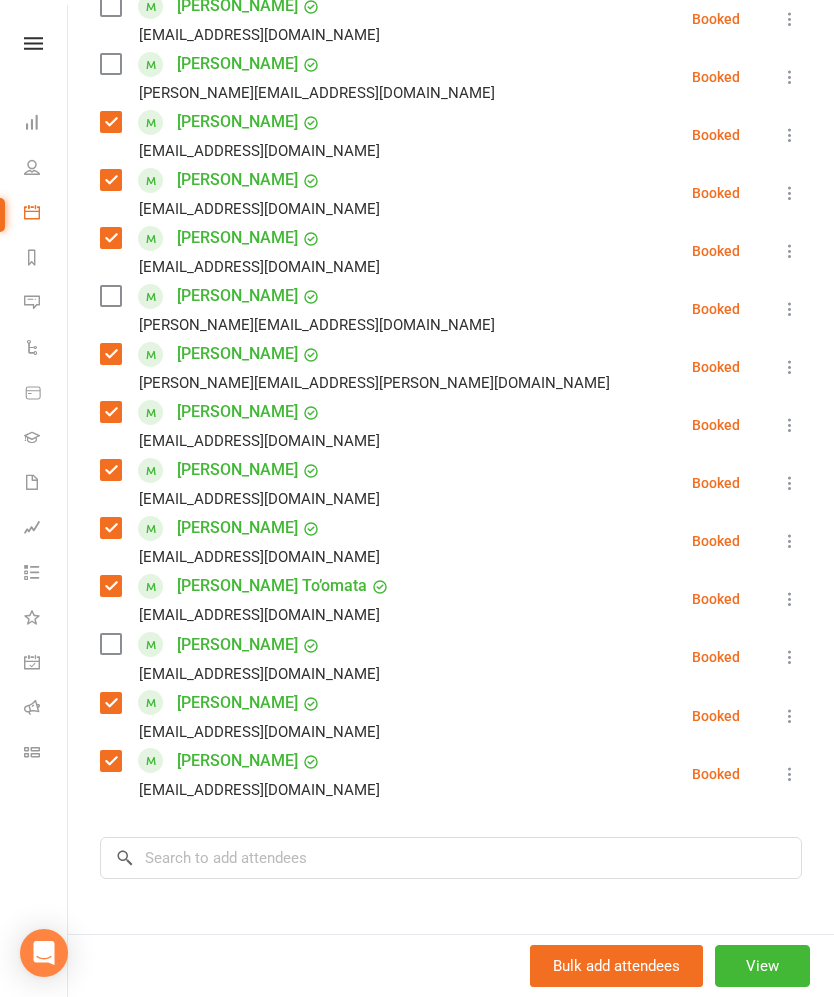 click on "[PERSON_NAME]  [PERSON_NAME][EMAIL_ADDRESS][DOMAIN_NAME]" at bounding box center (244, 716) 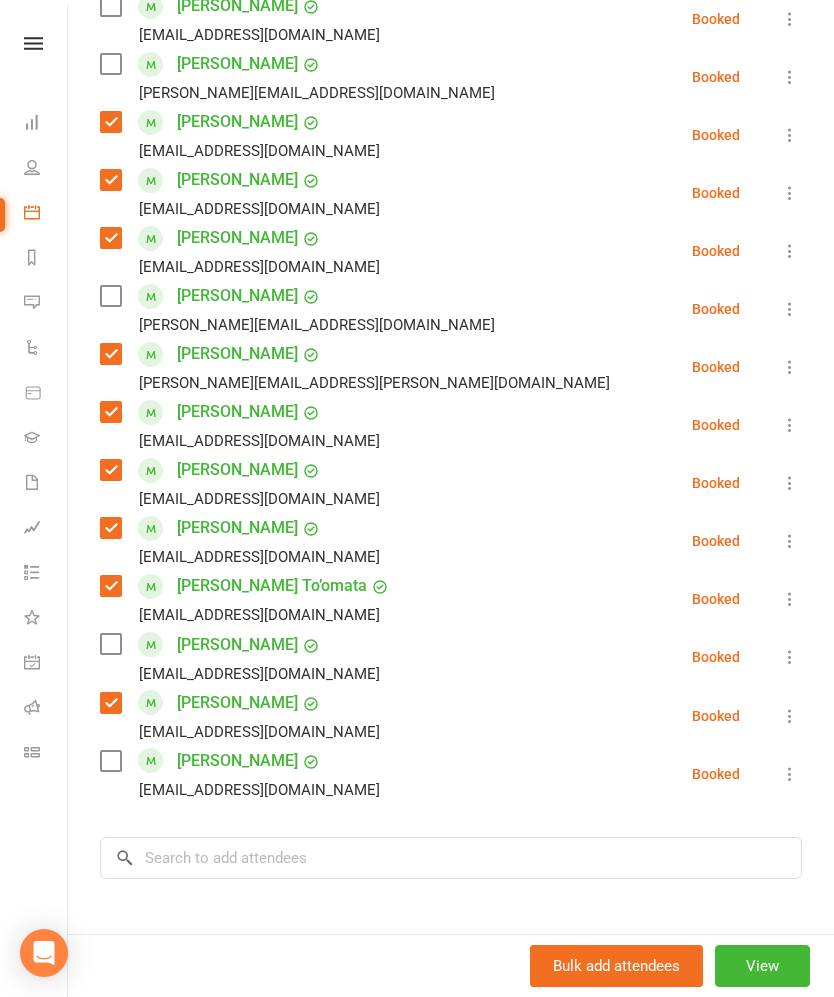 click at bounding box center (110, 703) 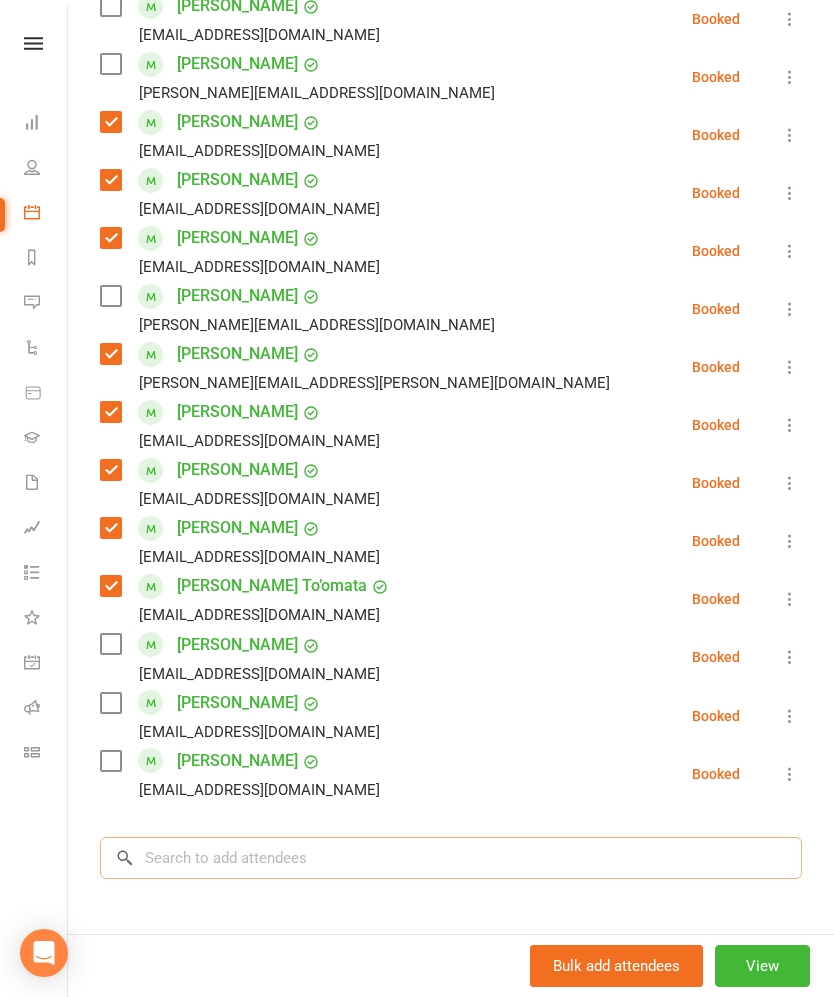 click at bounding box center [451, 858] 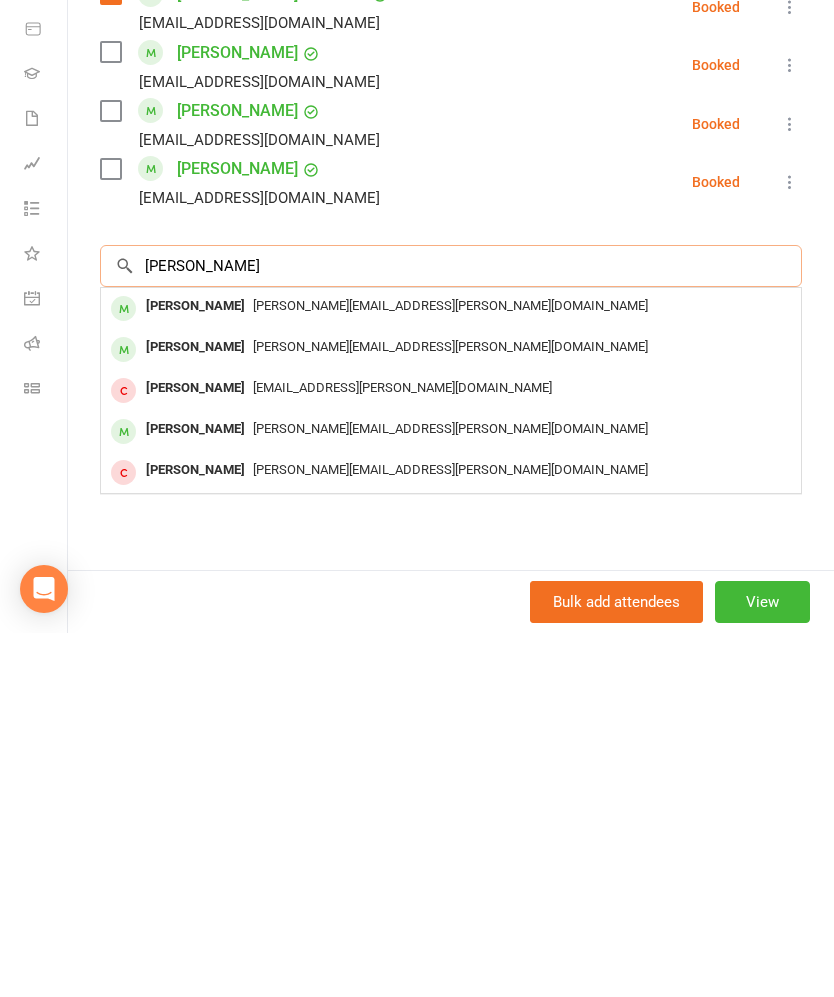 scroll, scrollTop: 840, scrollLeft: 0, axis: vertical 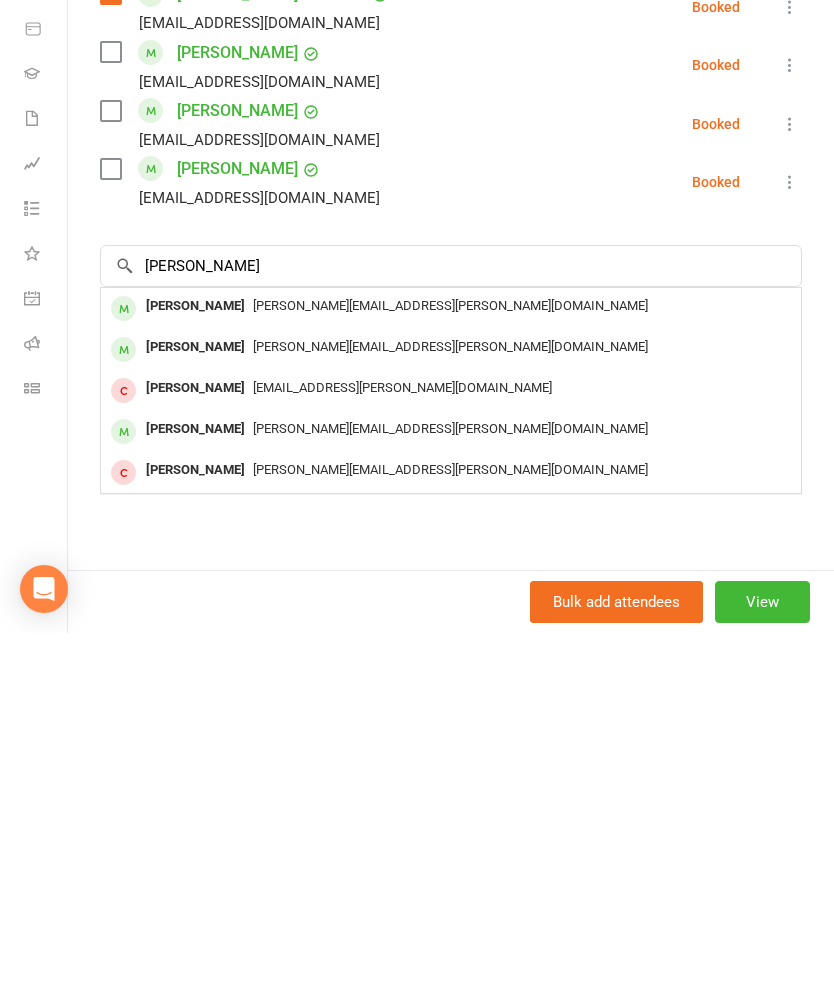 click on "[PERSON_NAME]" at bounding box center [195, 793] 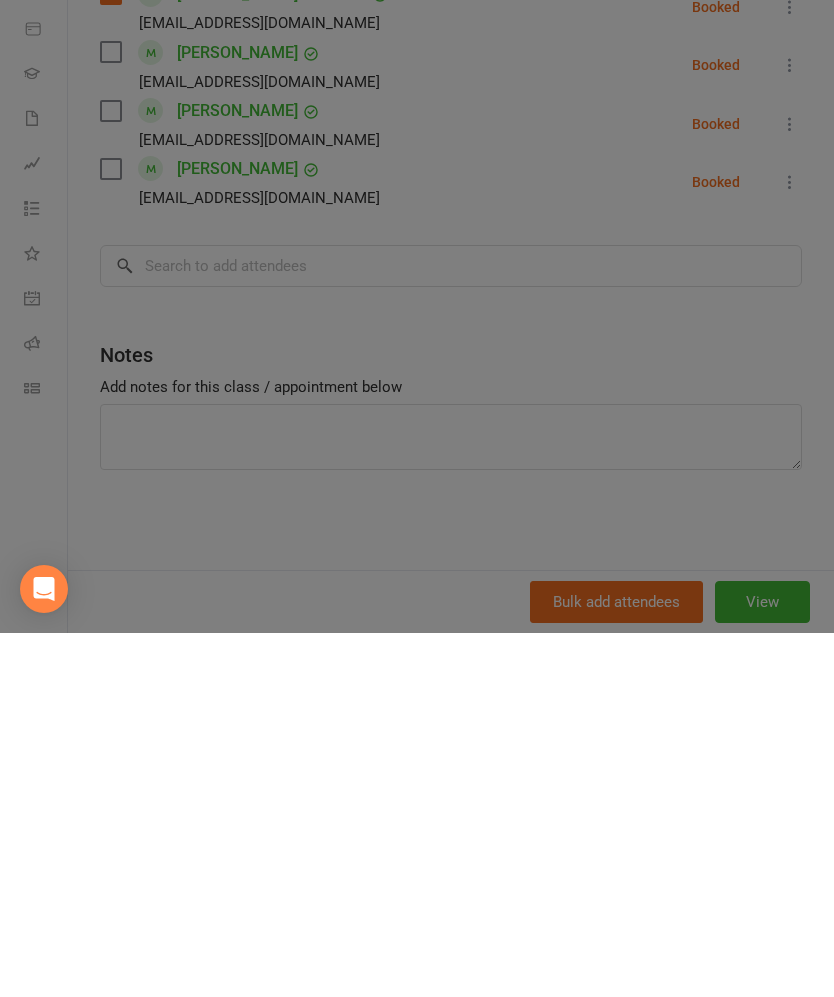 scroll, scrollTop: 11667, scrollLeft: 0, axis: vertical 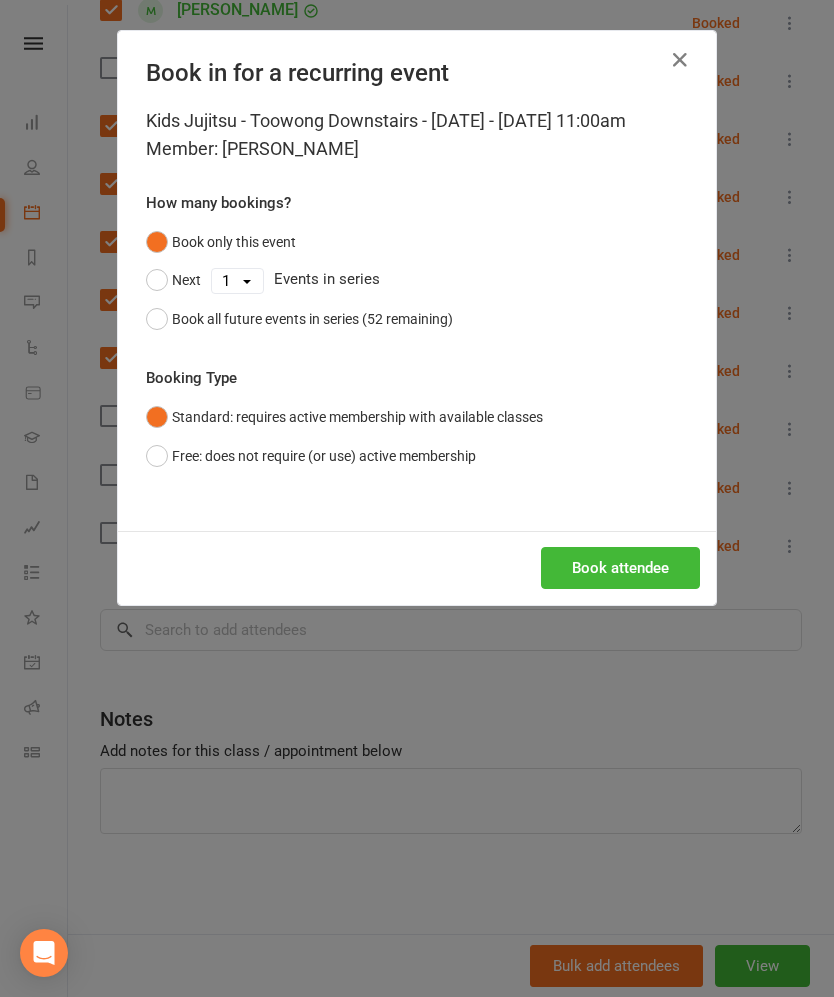 click on "Book attendee" at bounding box center (620, 568) 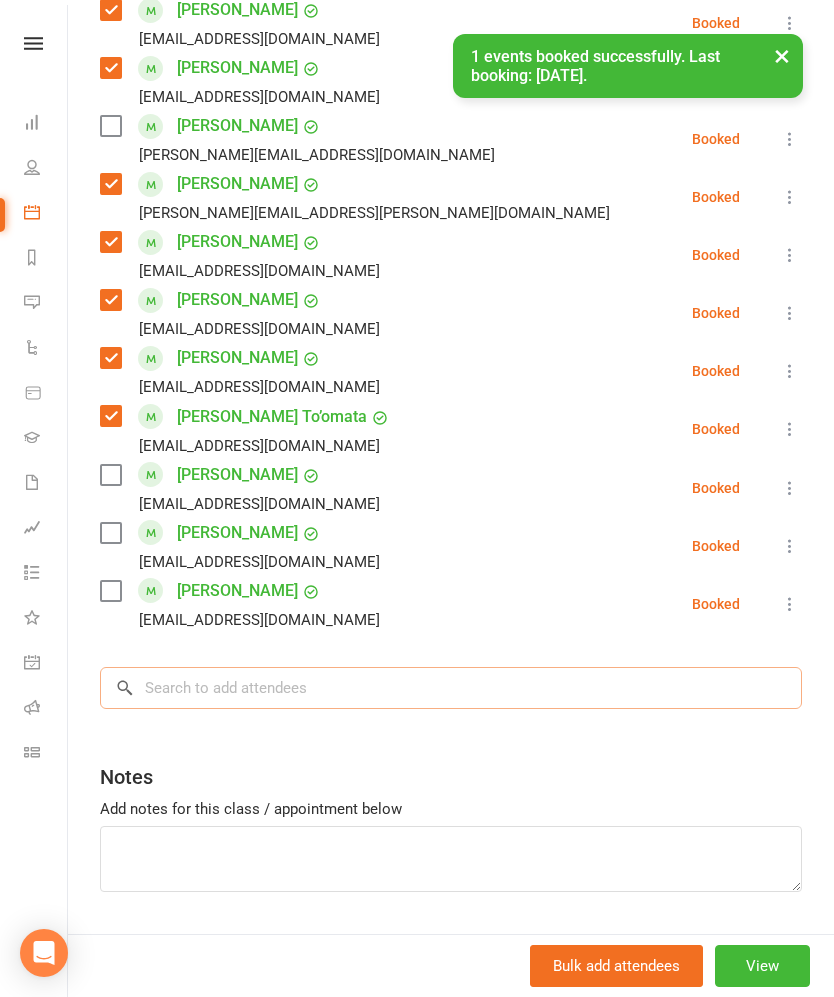 click at bounding box center [451, 688] 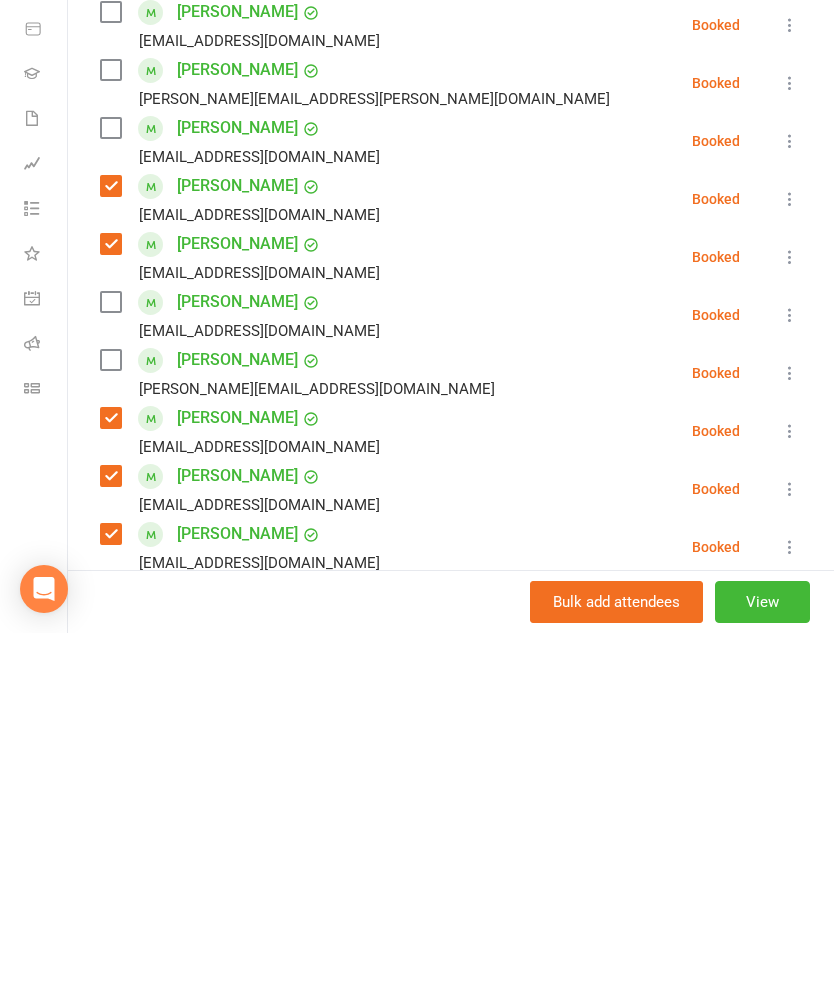 scroll, scrollTop: 898, scrollLeft: 0, axis: vertical 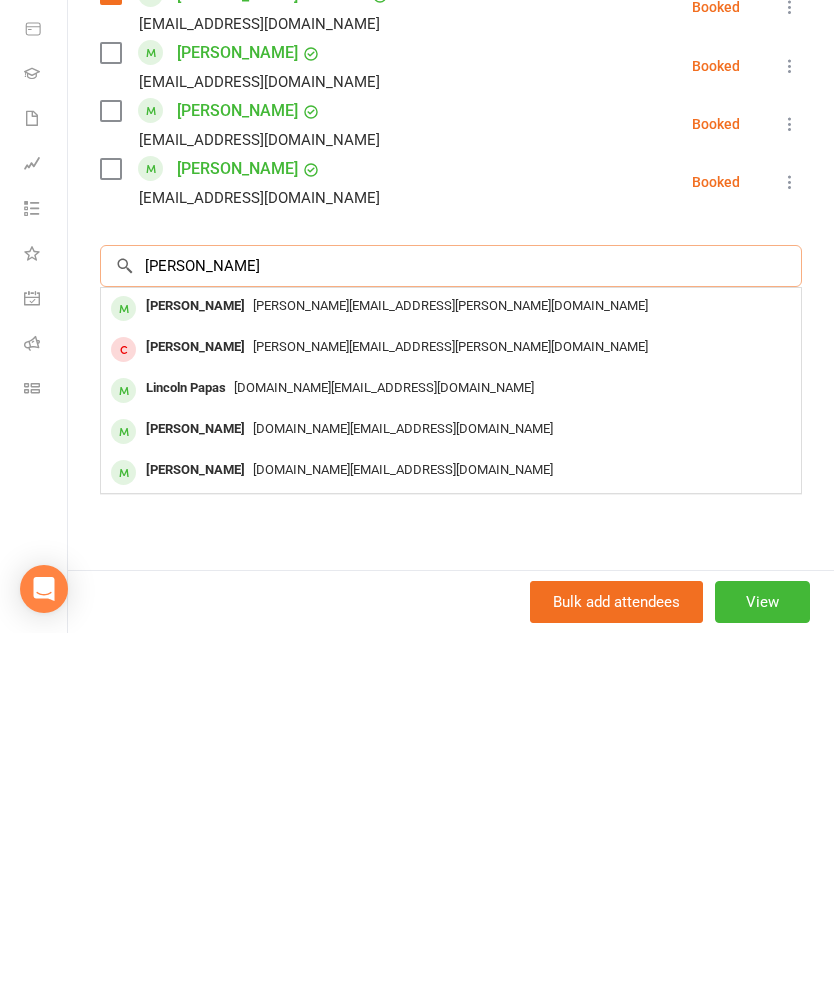 type on "[PERSON_NAME]" 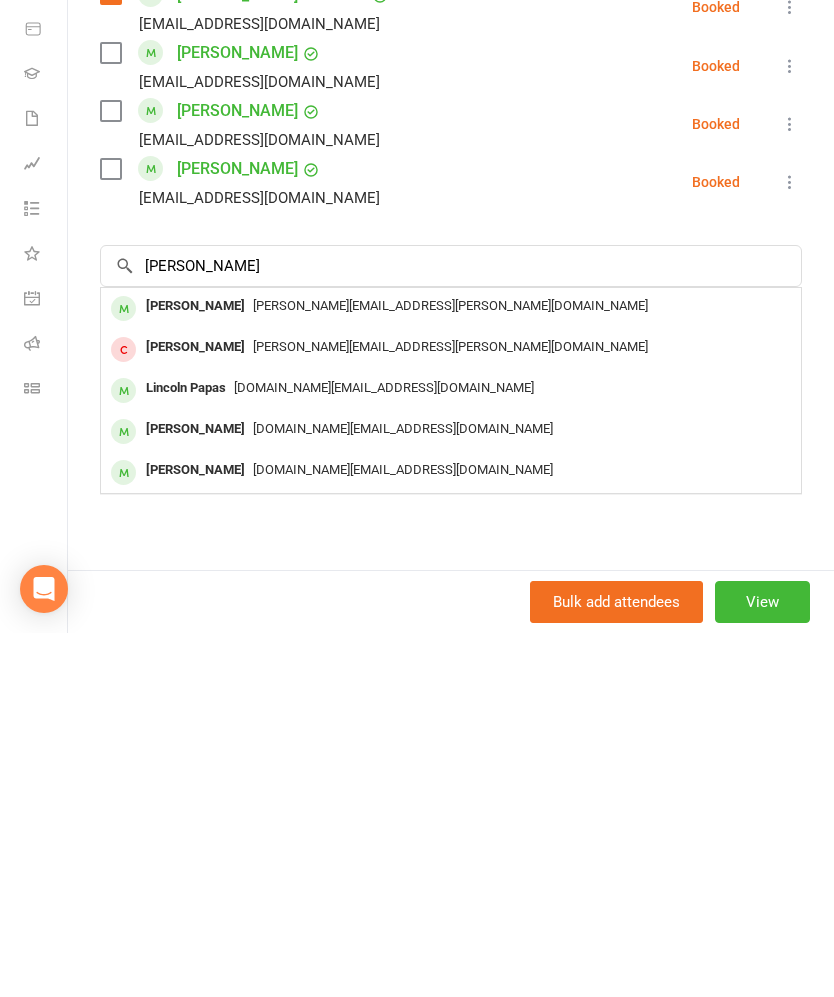 click on "[PERSON_NAME]" at bounding box center [195, 670] 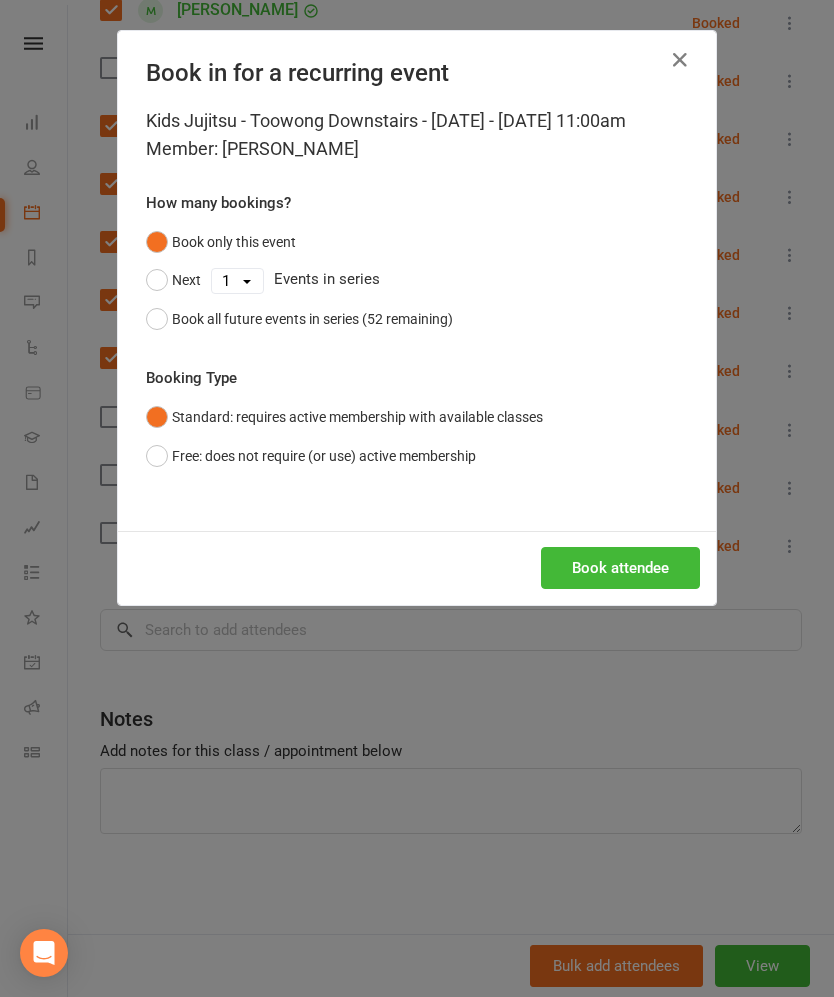 click on "Book attendee" at bounding box center (620, 568) 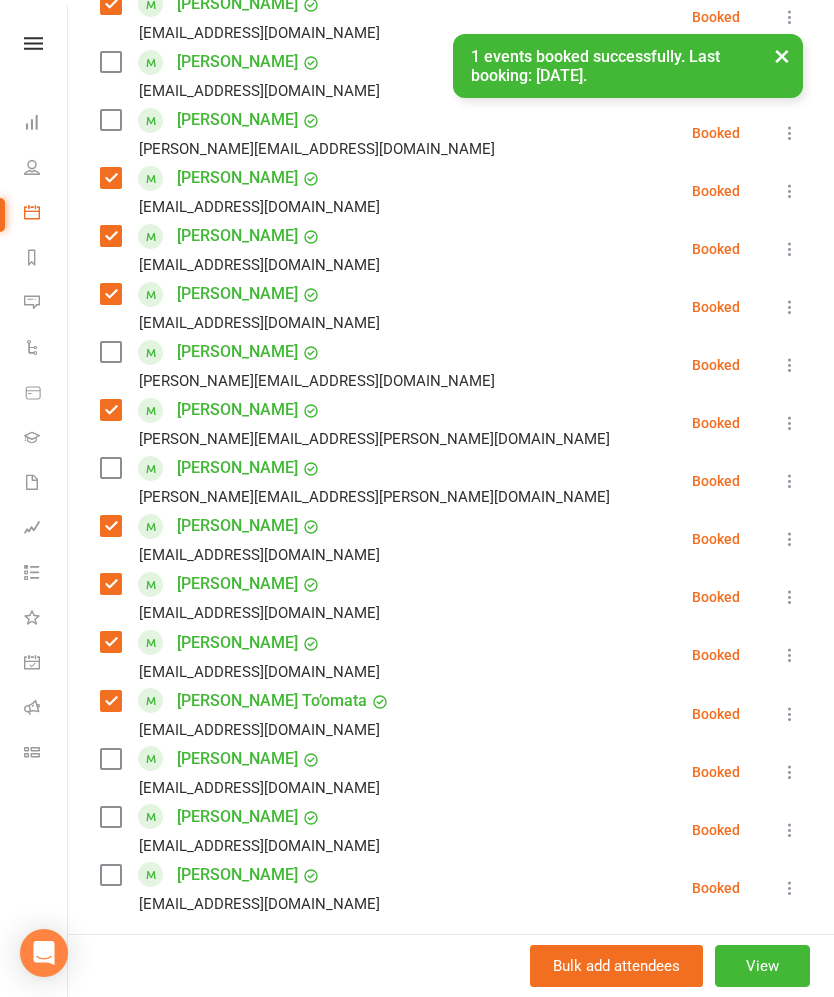 scroll, scrollTop: 608, scrollLeft: 0, axis: vertical 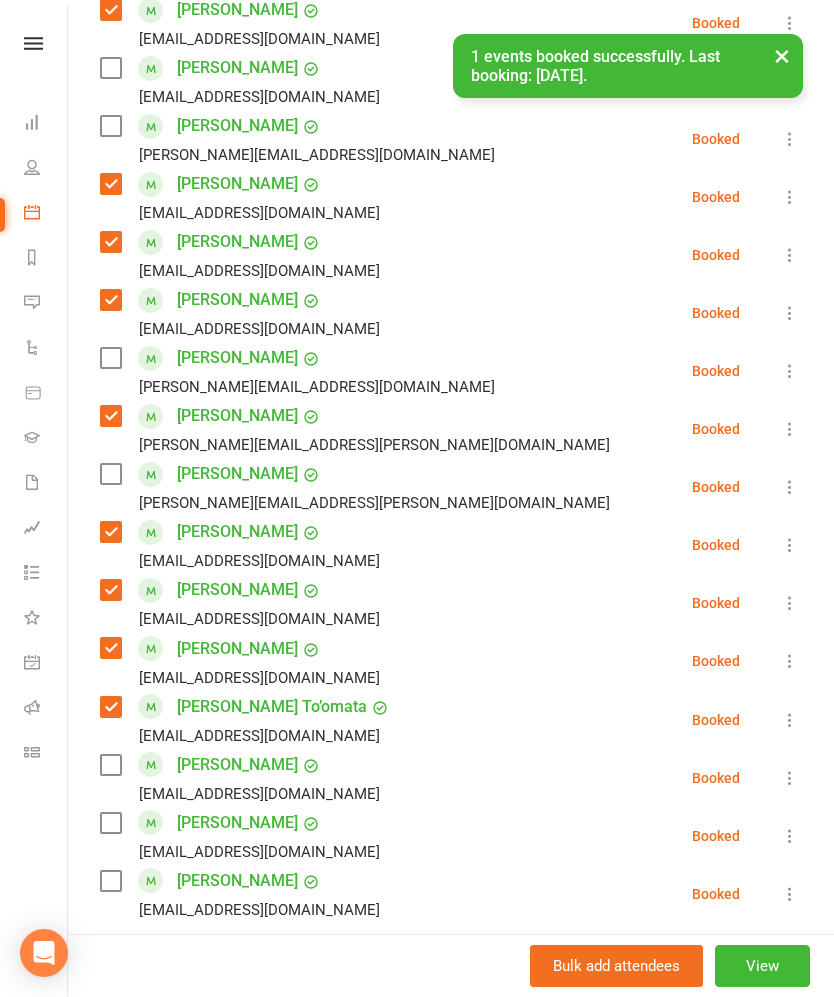 click on "[PERSON_NAME][EMAIL_ADDRESS][PERSON_NAME][DOMAIN_NAME]" at bounding box center [359, 503] 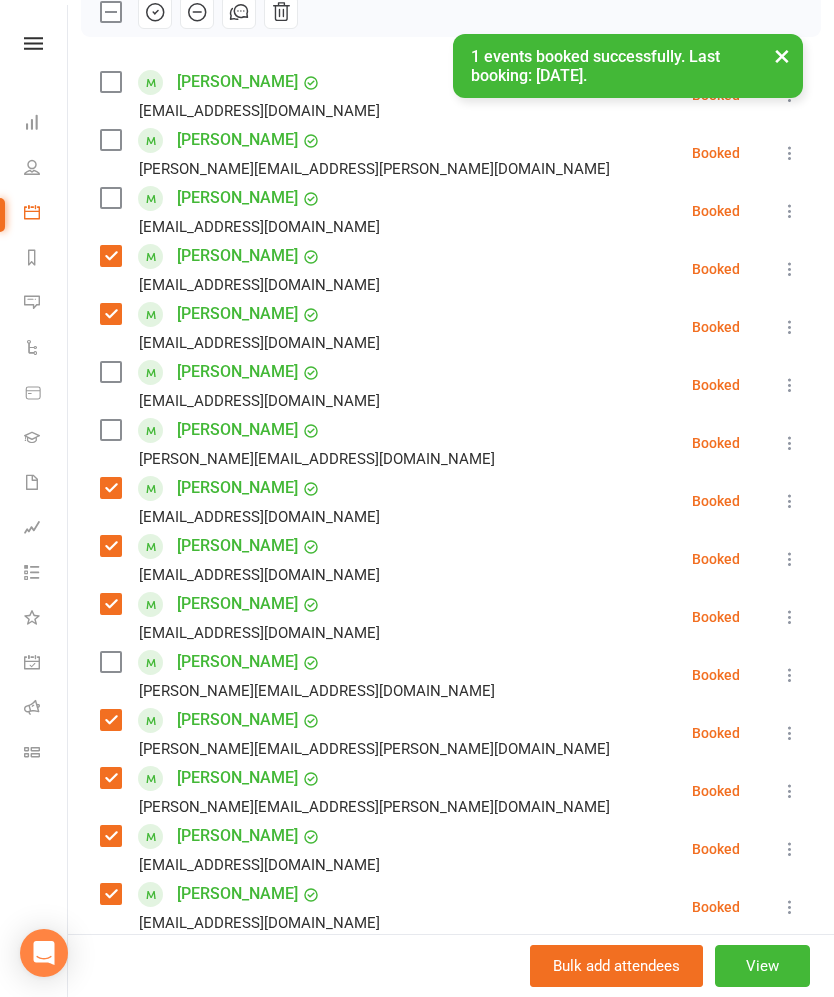 scroll, scrollTop: 302, scrollLeft: 0, axis: vertical 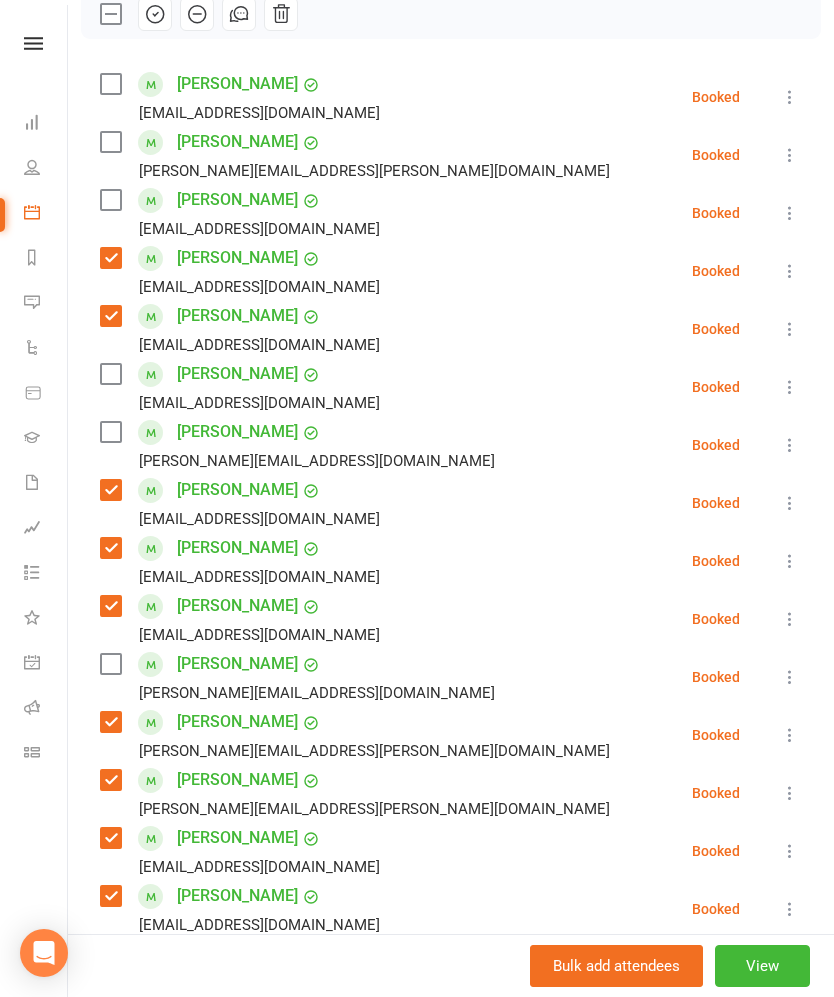 click at bounding box center (110, 142) 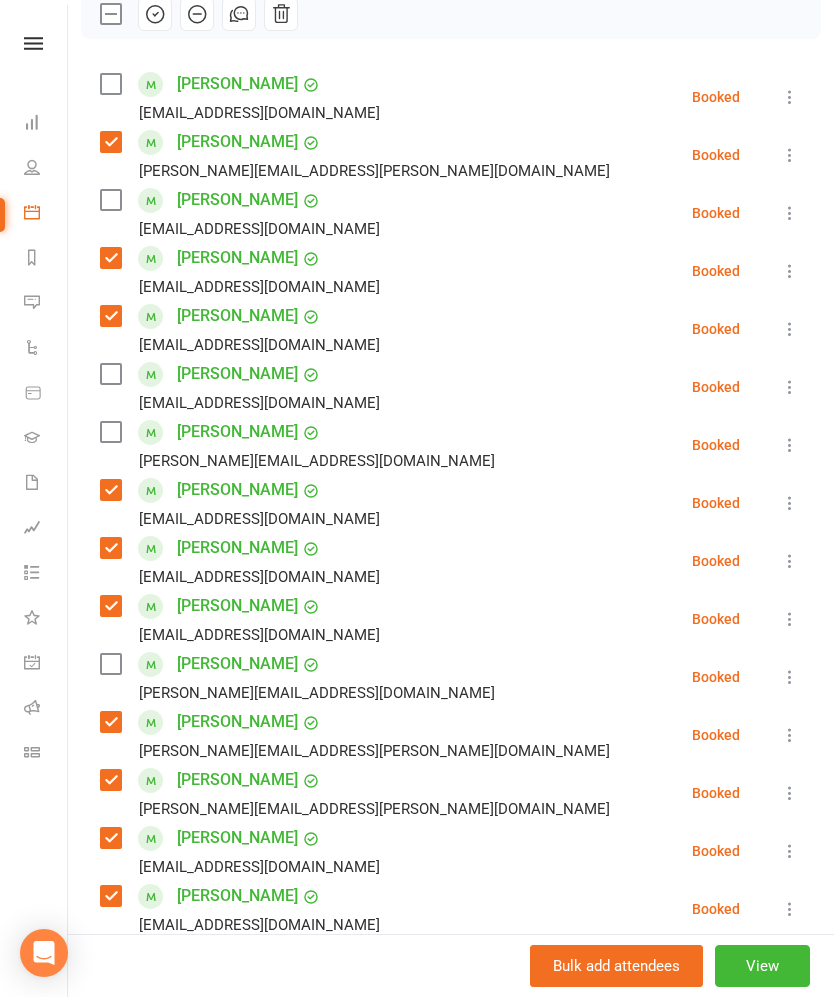 scroll, scrollTop: 151, scrollLeft: 0, axis: vertical 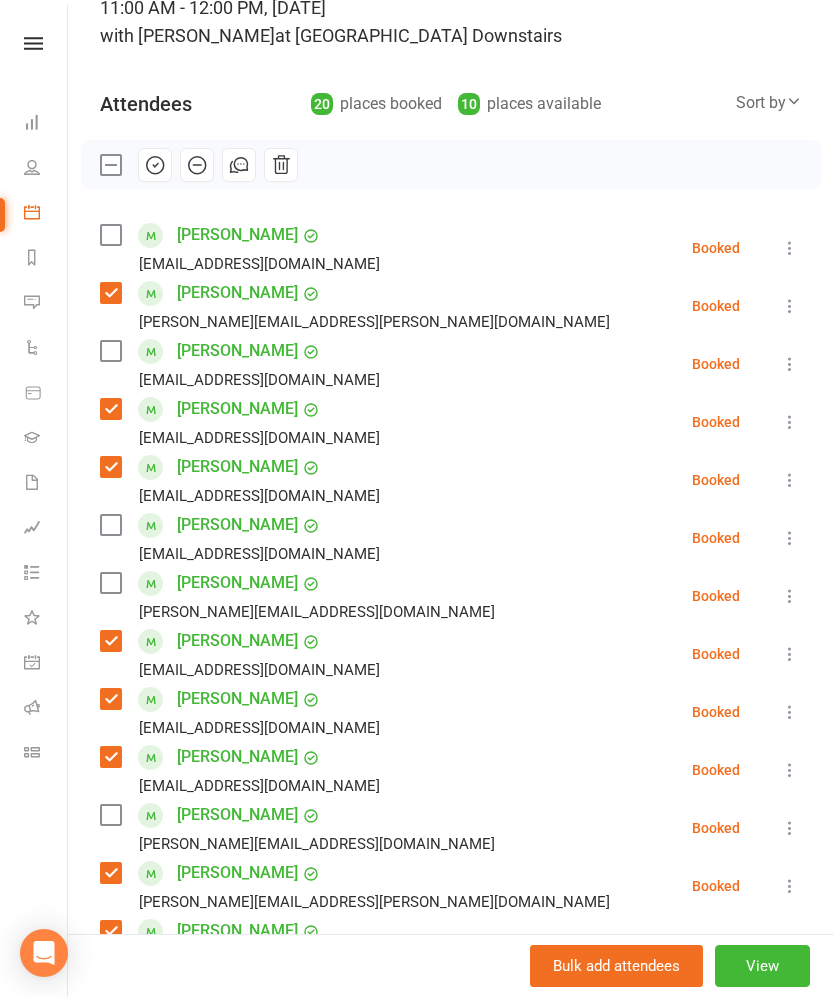 click 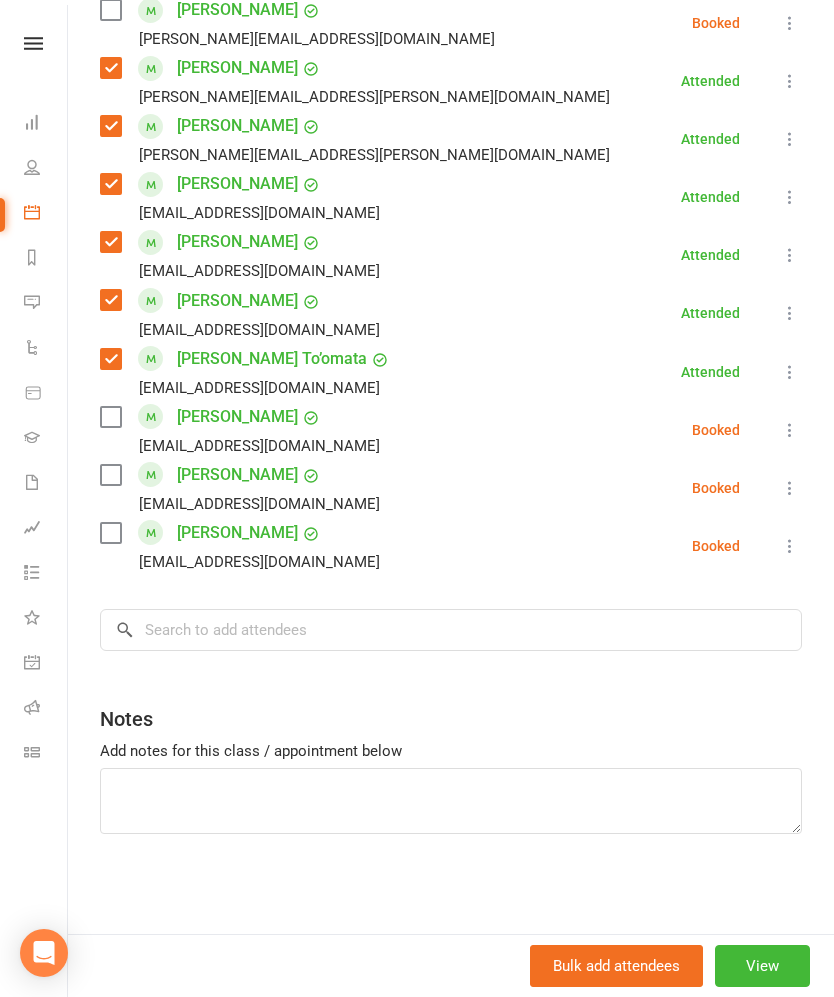 scroll, scrollTop: 956, scrollLeft: 0, axis: vertical 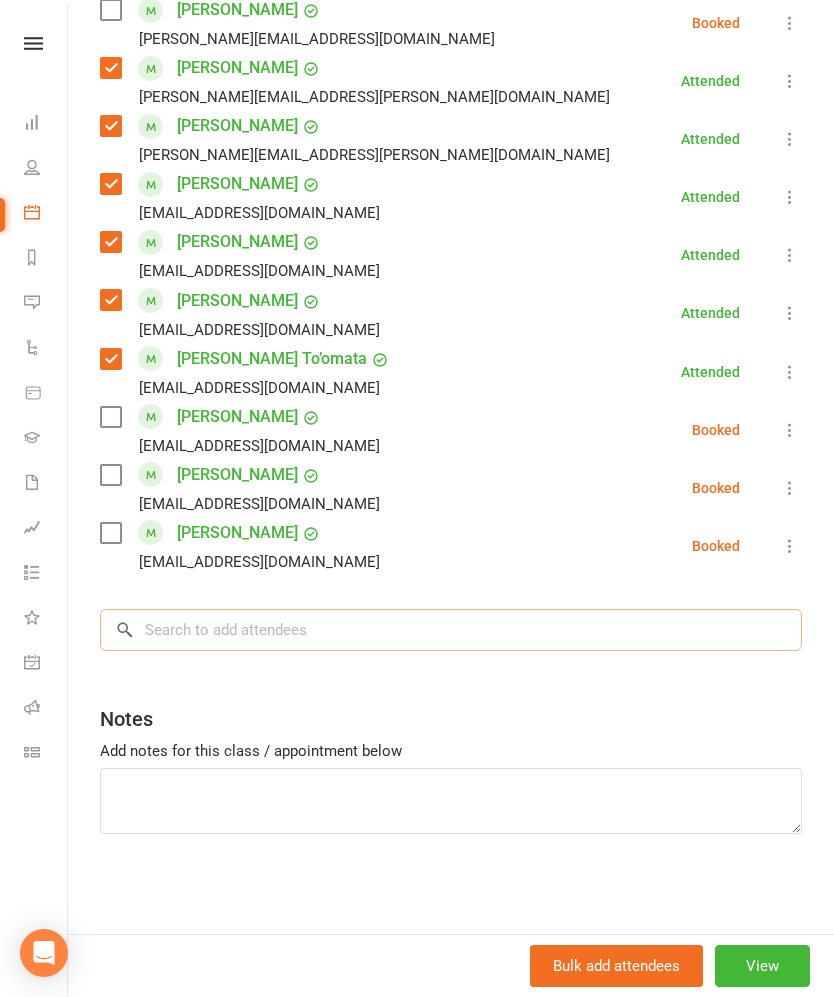 click at bounding box center [451, 630] 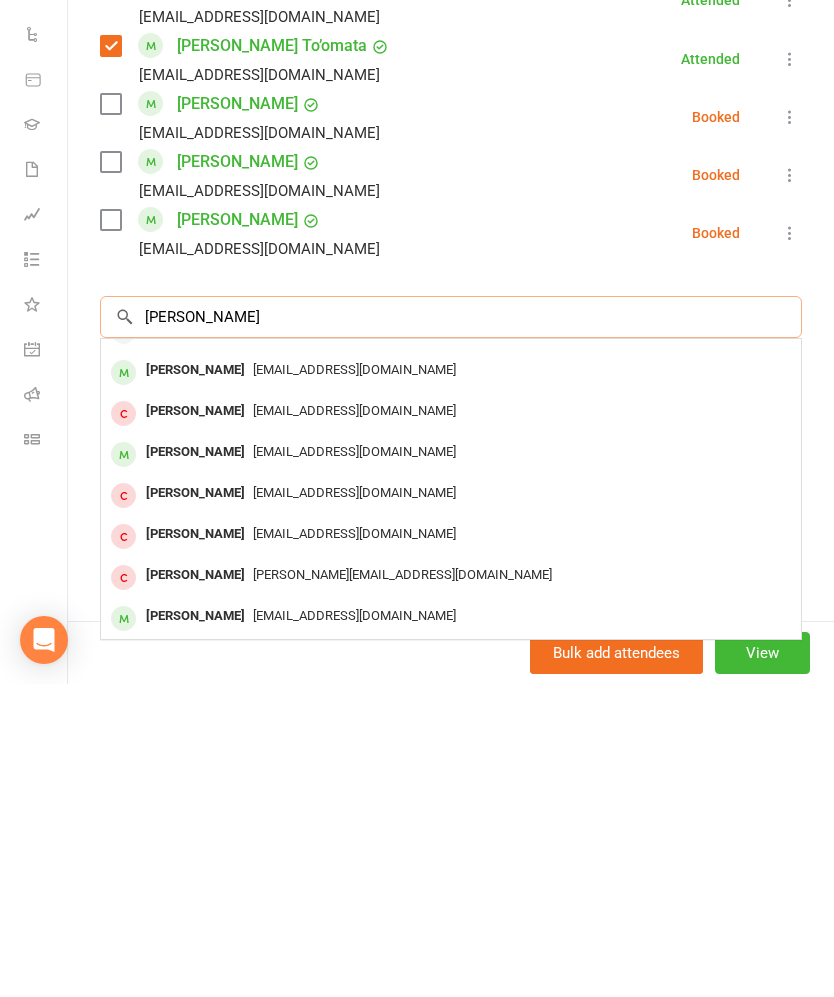 scroll, scrollTop: 110, scrollLeft: 0, axis: vertical 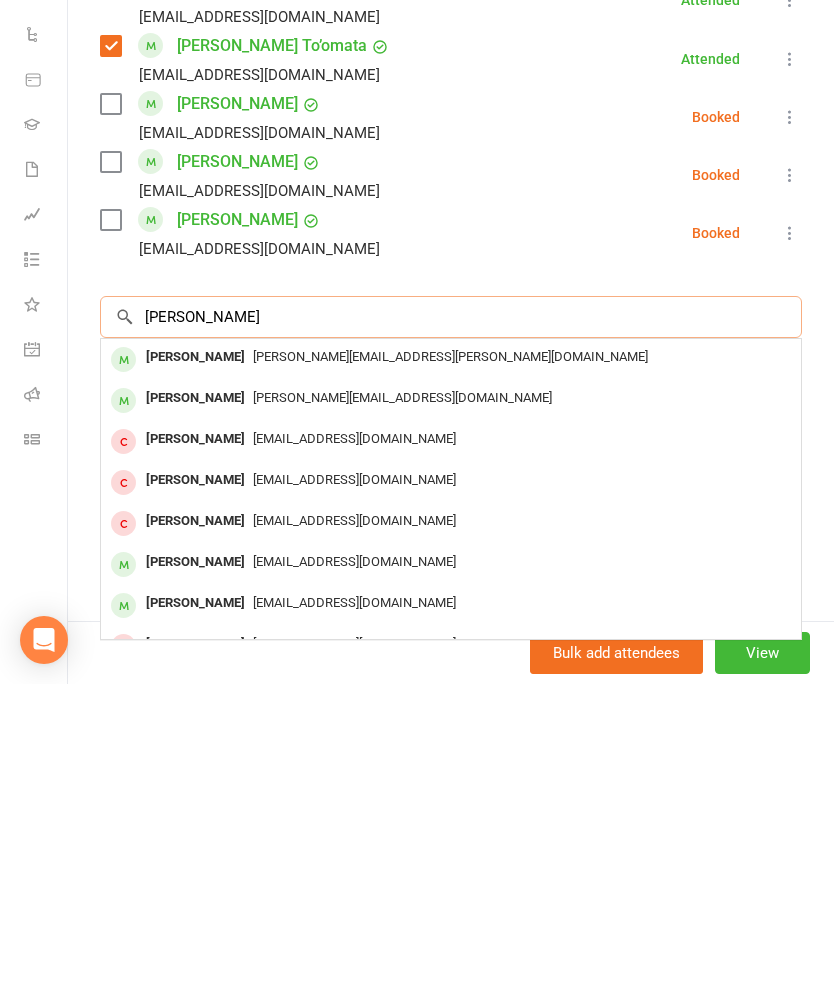 type on "[PERSON_NAME]" 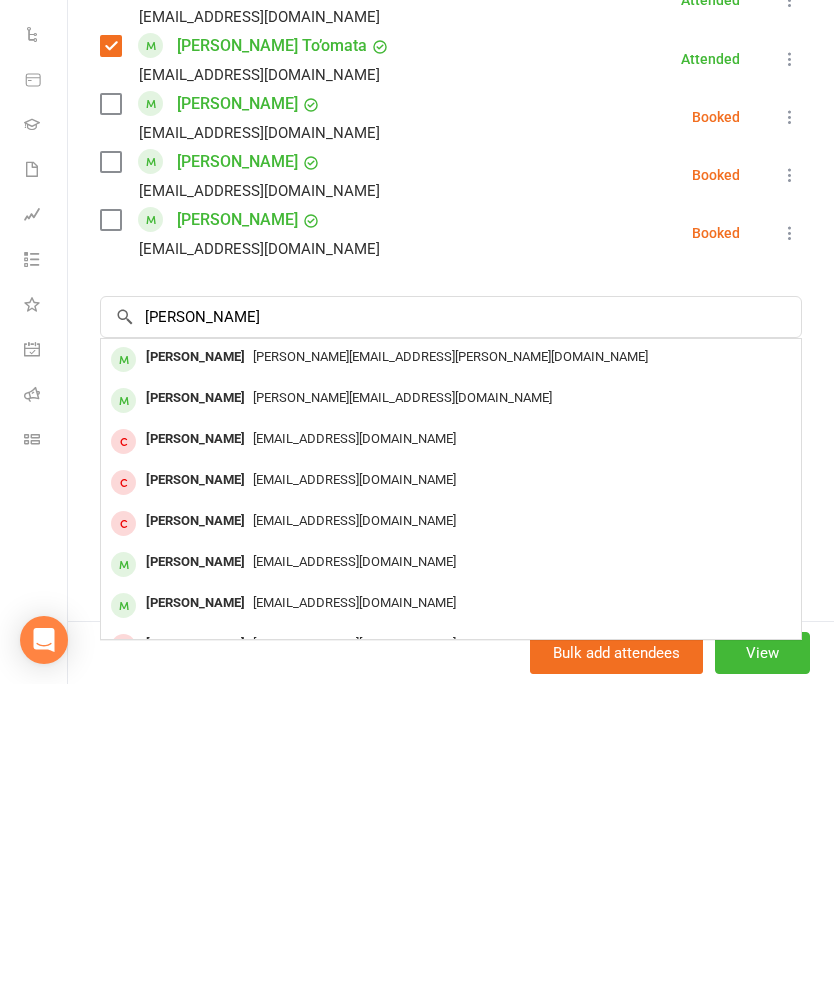 click on "[PERSON_NAME]" at bounding box center (195, 670) 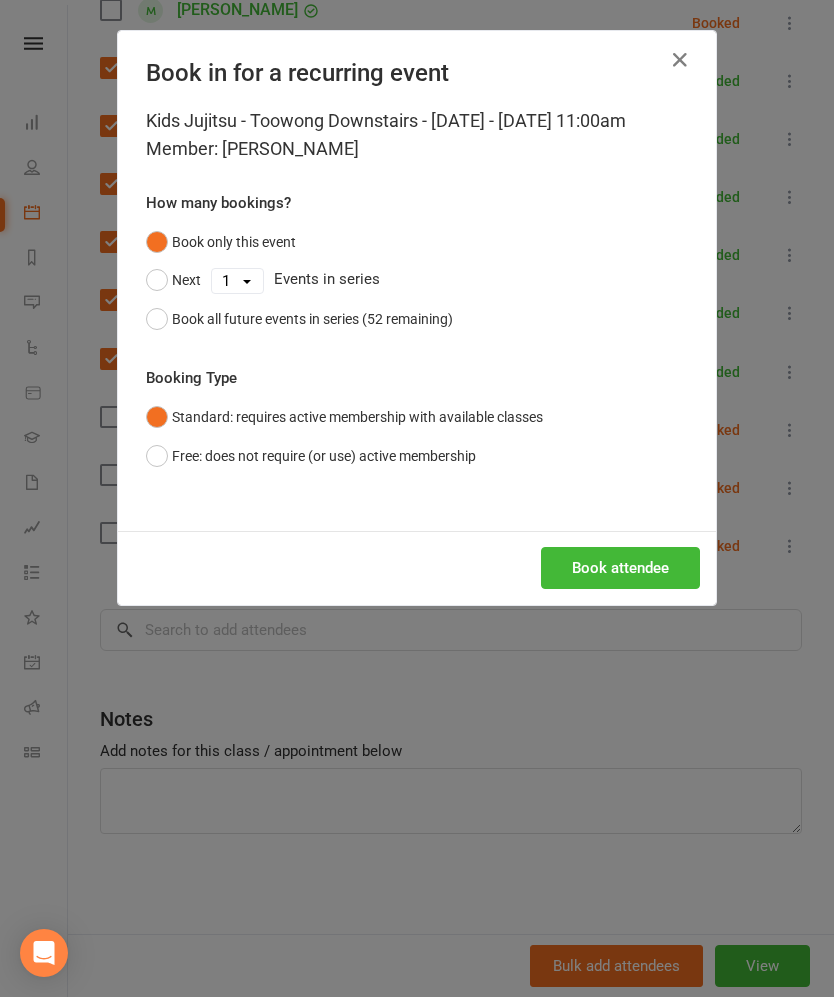 click on "Book attendee" at bounding box center [620, 568] 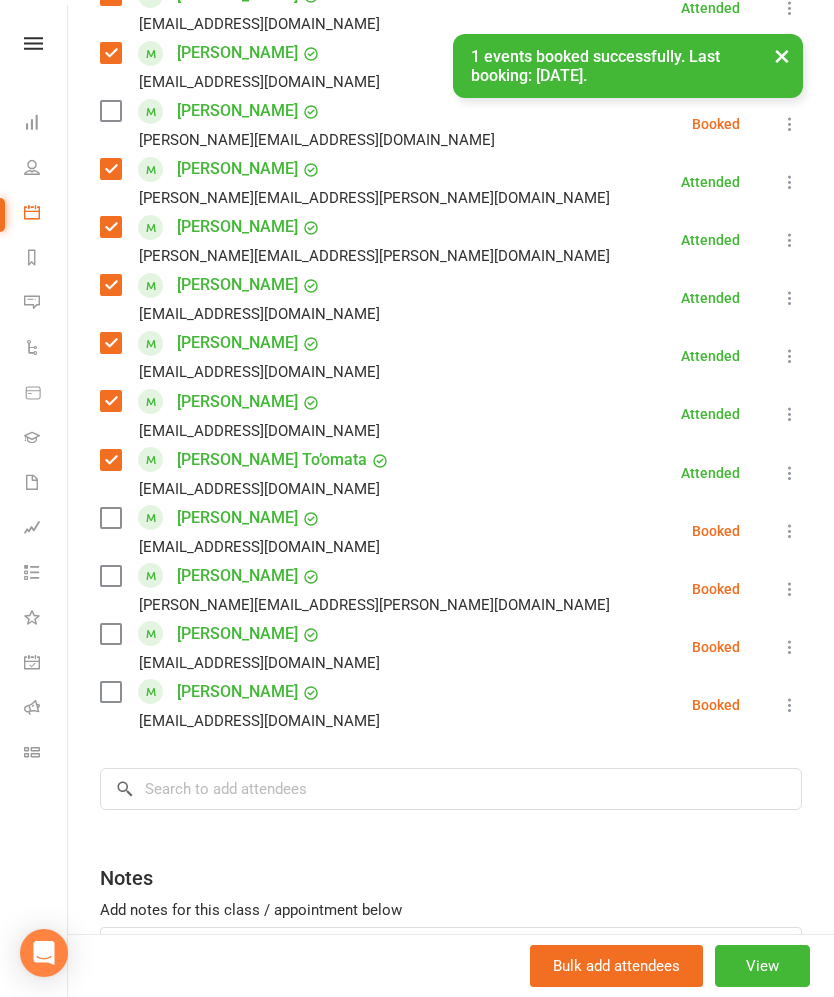 scroll, scrollTop: 857, scrollLeft: 0, axis: vertical 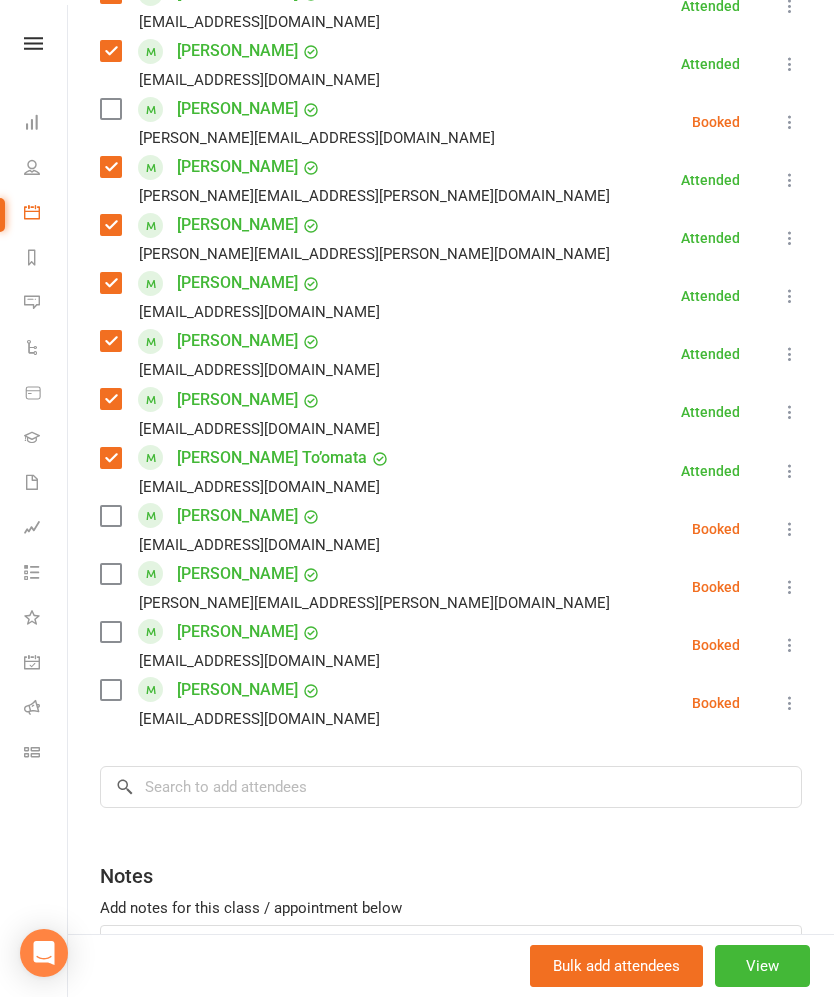click at bounding box center (110, 574) 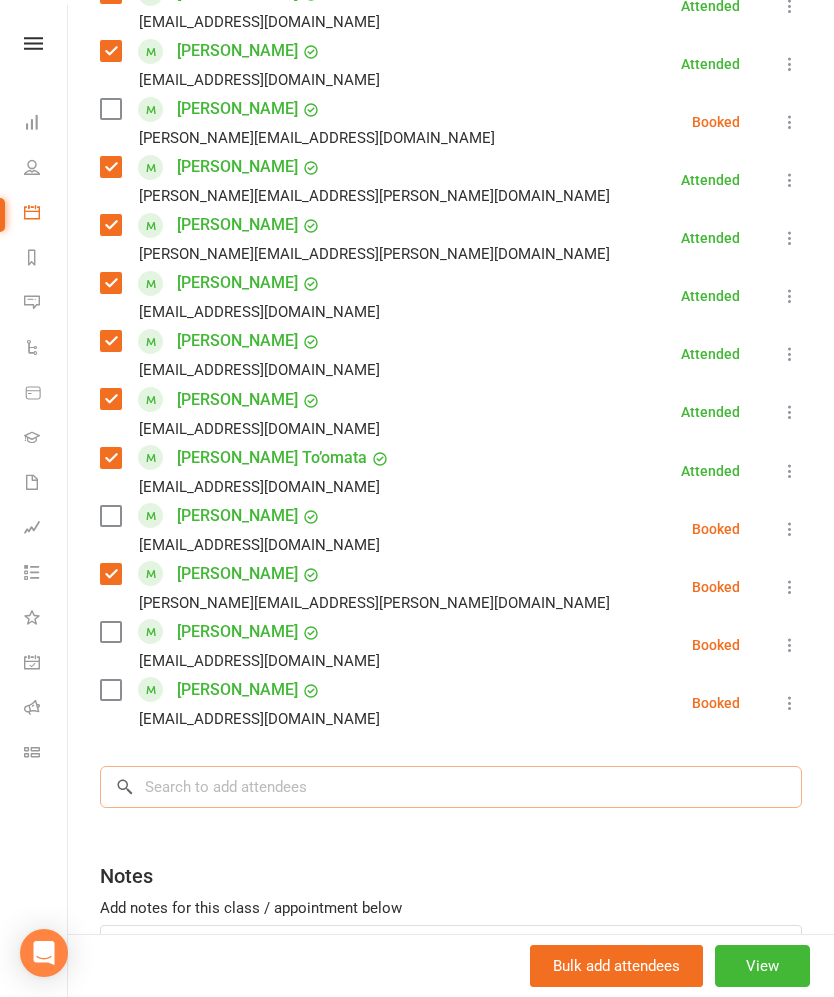 click at bounding box center (451, 787) 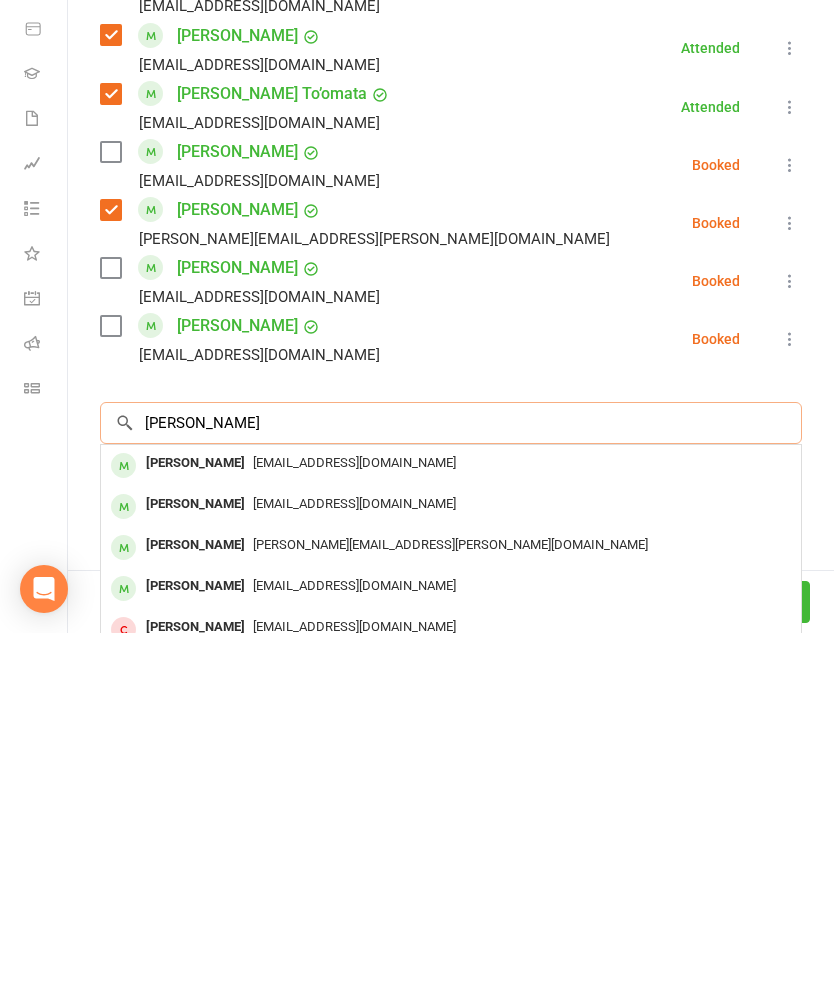 type on "[PERSON_NAME]" 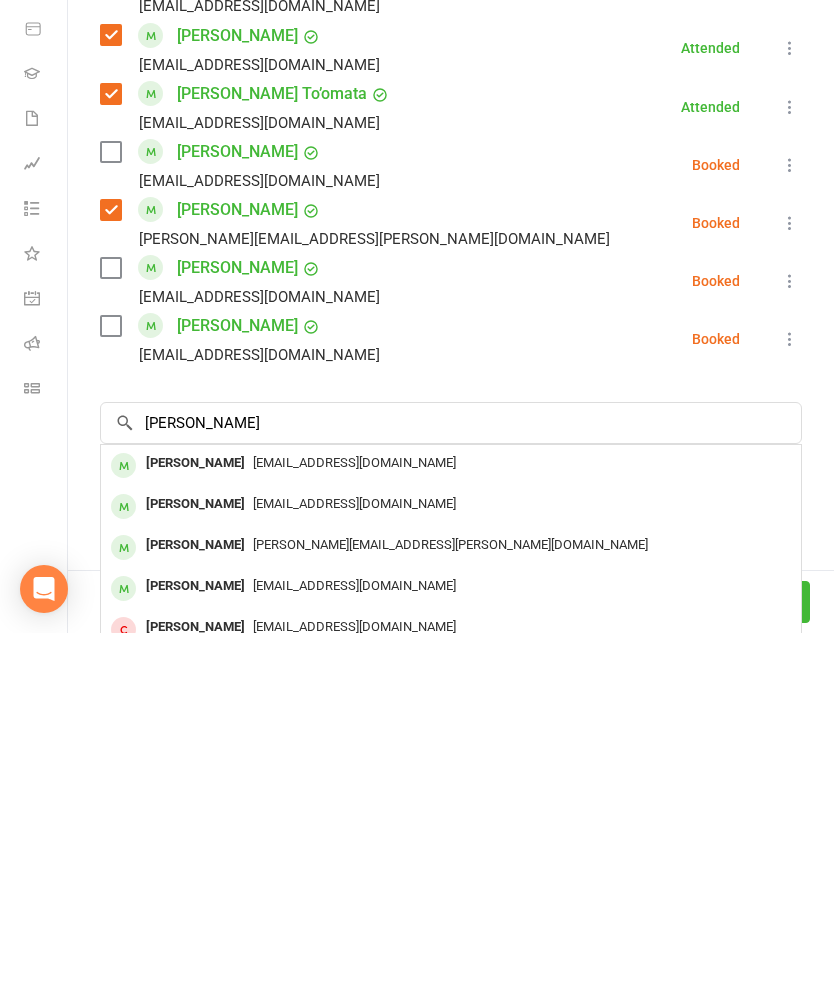 click on "[EMAIL_ADDRESS][DOMAIN_NAME]" at bounding box center [354, 867] 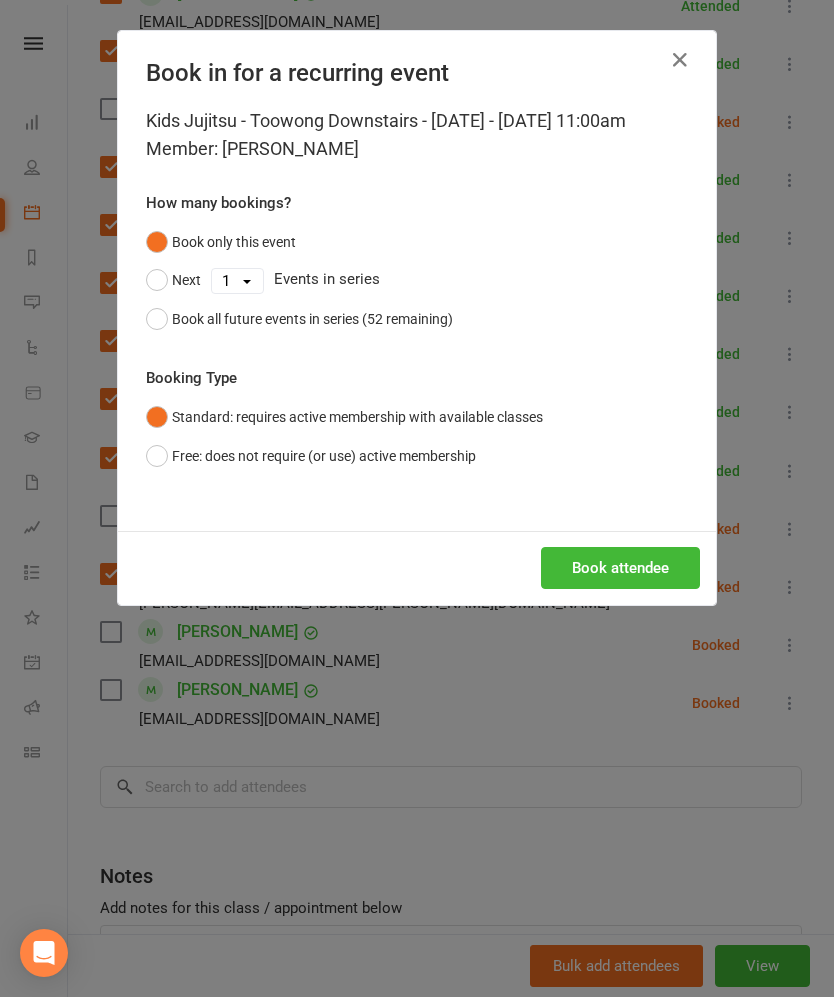 click on "Book attendee" at bounding box center (620, 568) 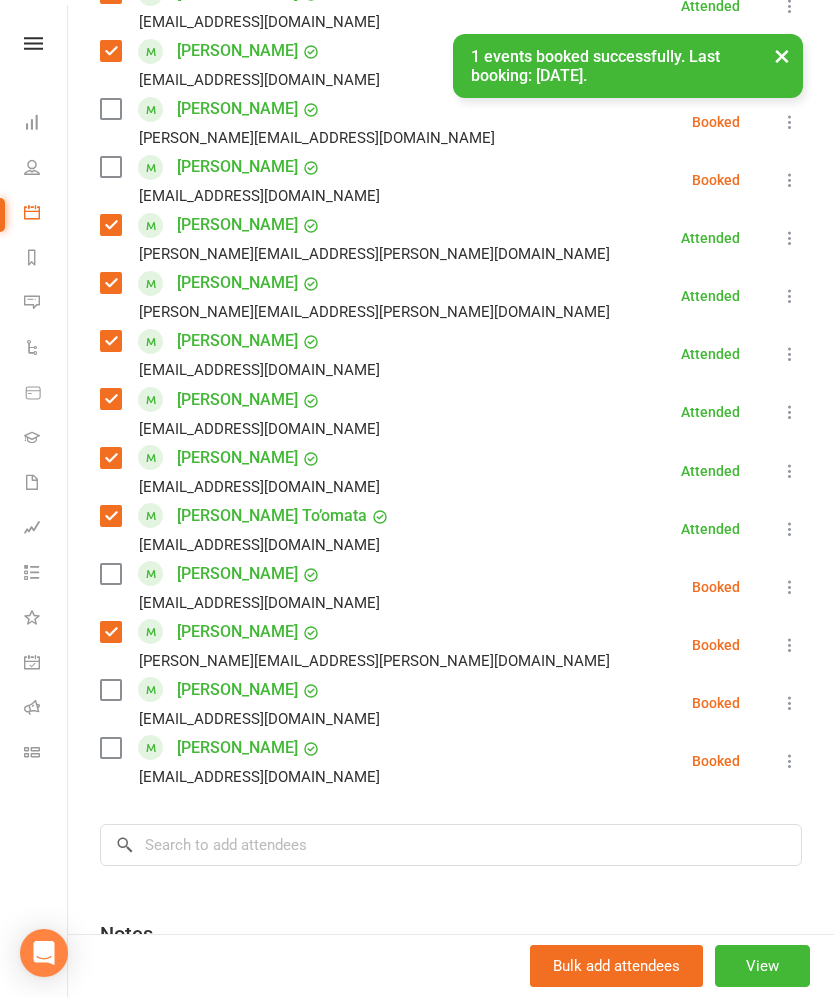 click on "[PERSON_NAME]  [PERSON_NAME][EMAIL_ADDRESS][DOMAIN_NAME]" at bounding box center [244, 180] 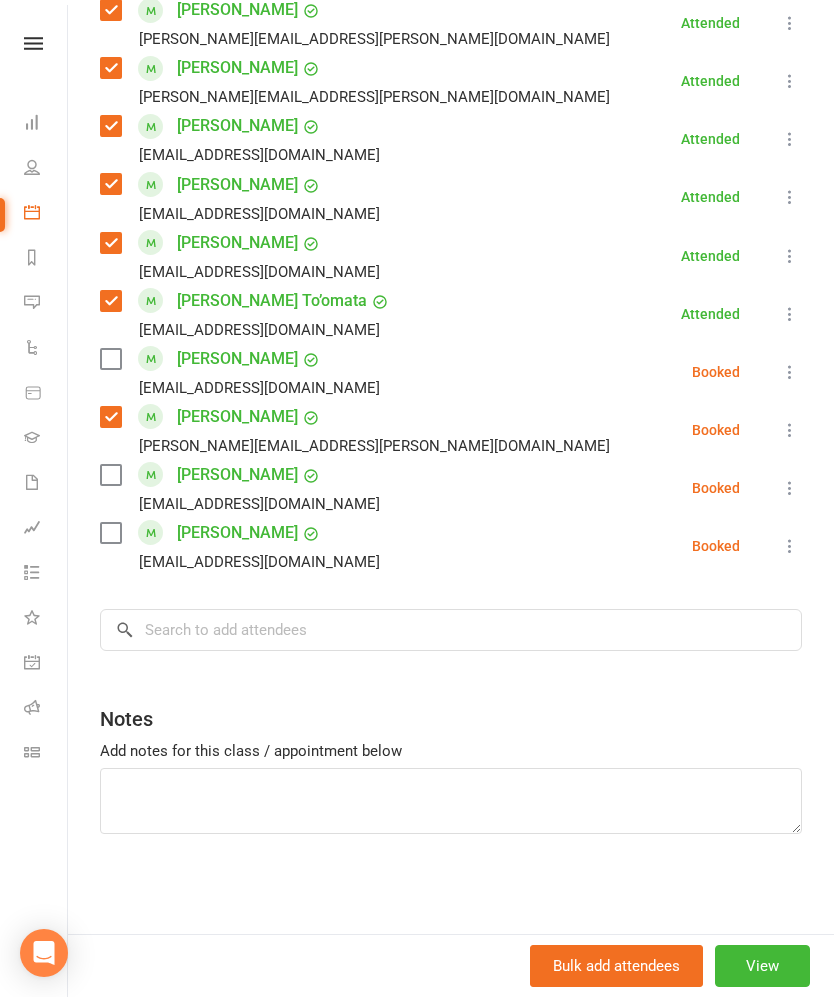 scroll, scrollTop: 1072, scrollLeft: 0, axis: vertical 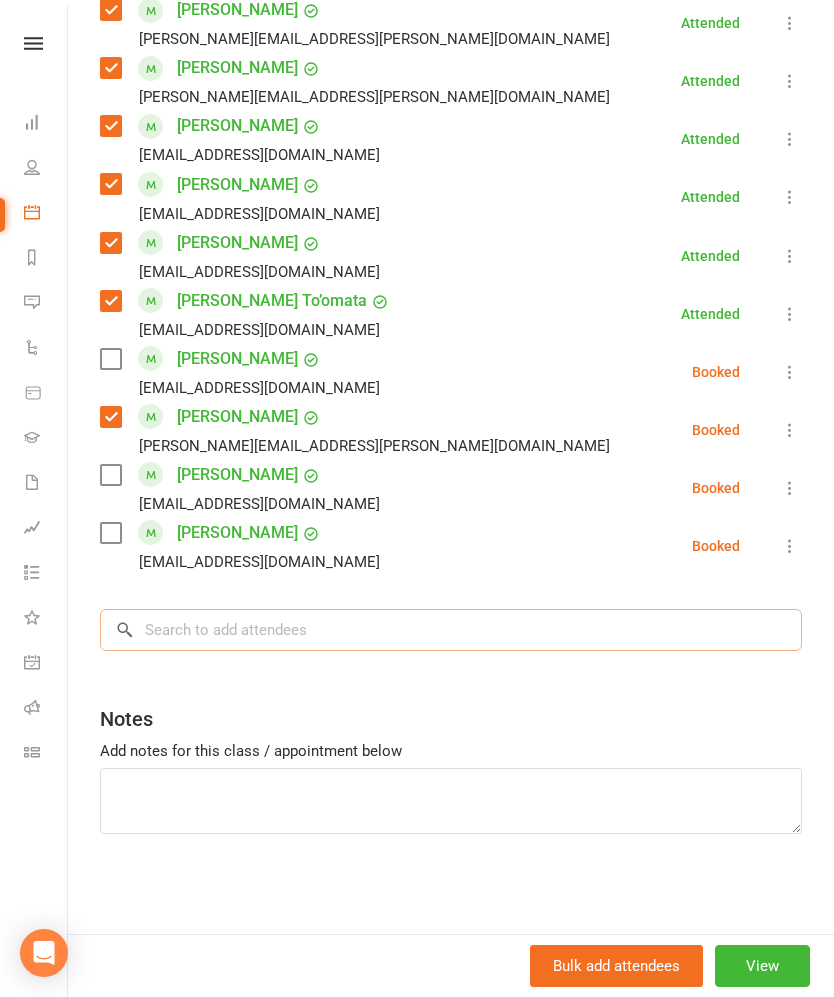 click at bounding box center [451, 630] 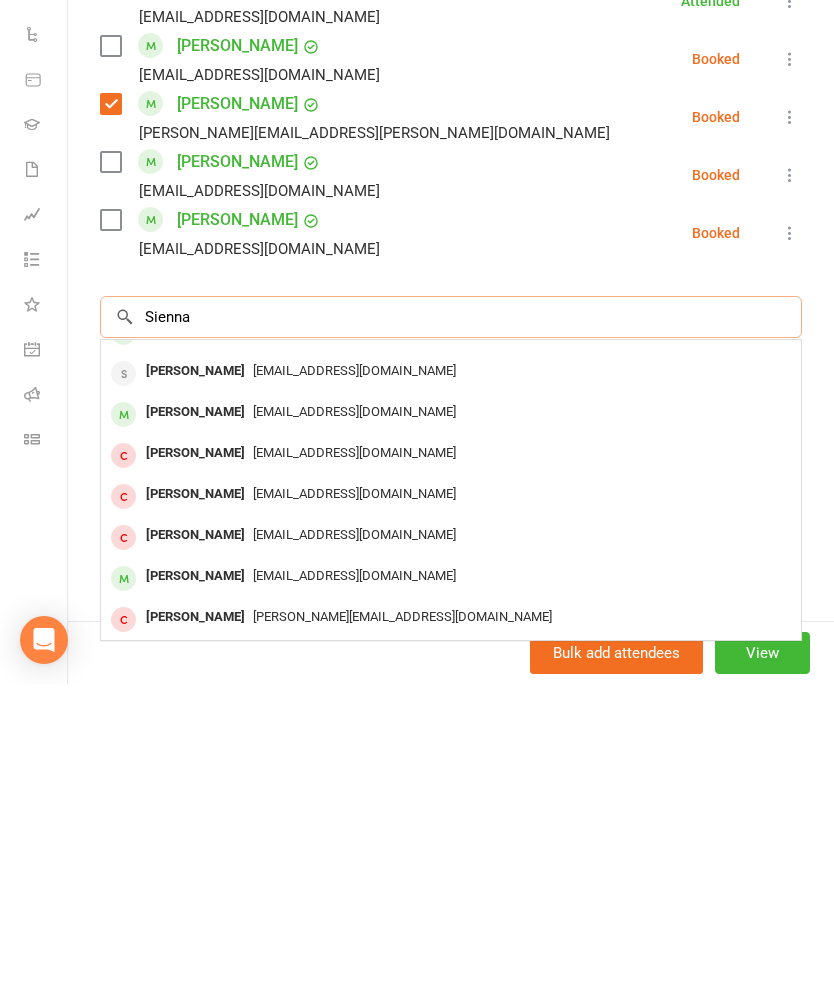 scroll, scrollTop: 110, scrollLeft: 0, axis: vertical 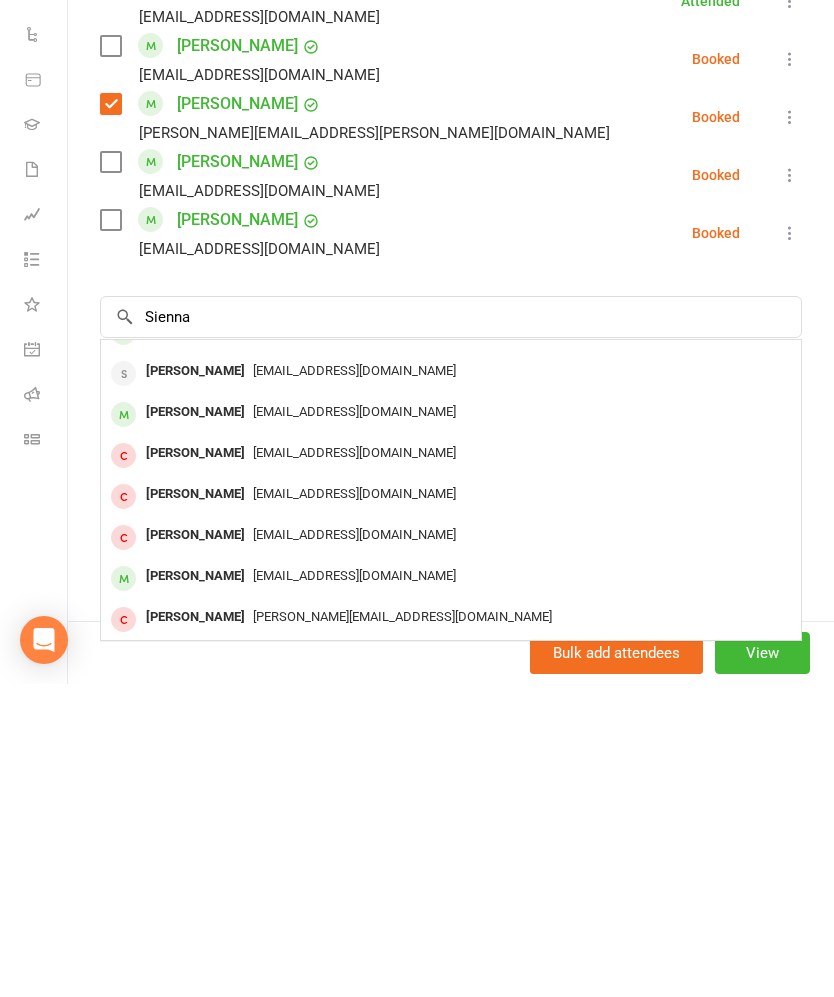 click on "[EMAIL_ADDRESS][DOMAIN_NAME]" at bounding box center [451, 889] 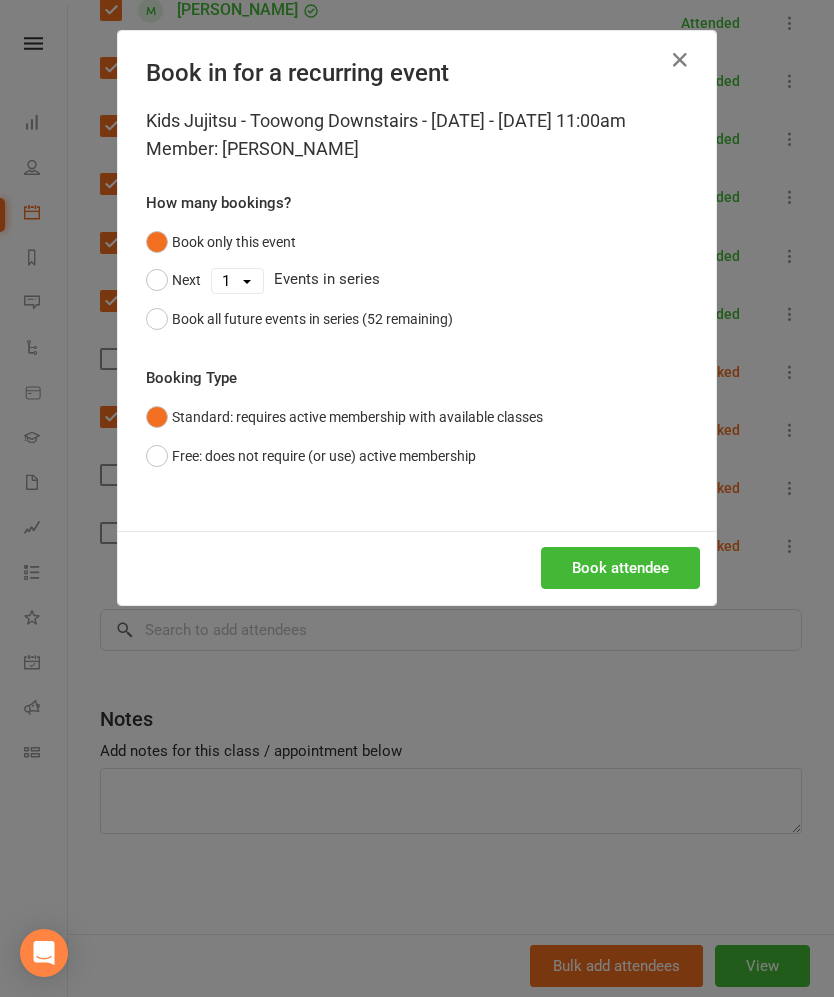 click on "Book attendee" at bounding box center [620, 568] 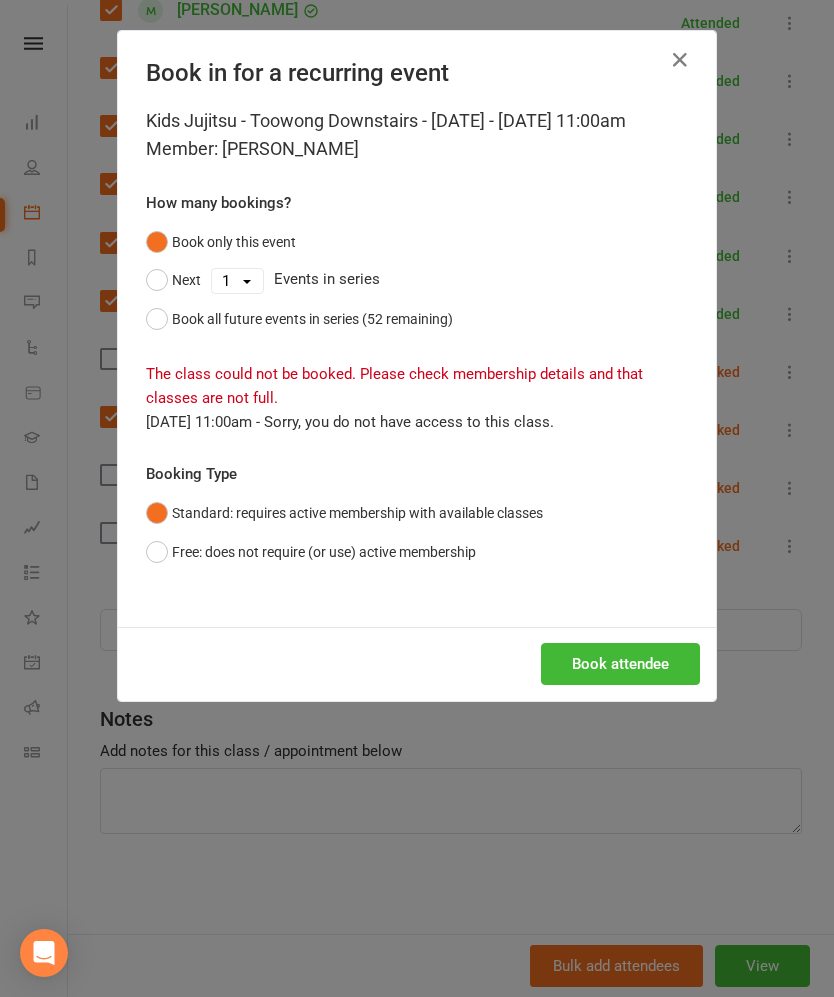 click on "Free: does not require (or use) active membership" at bounding box center [311, 552] 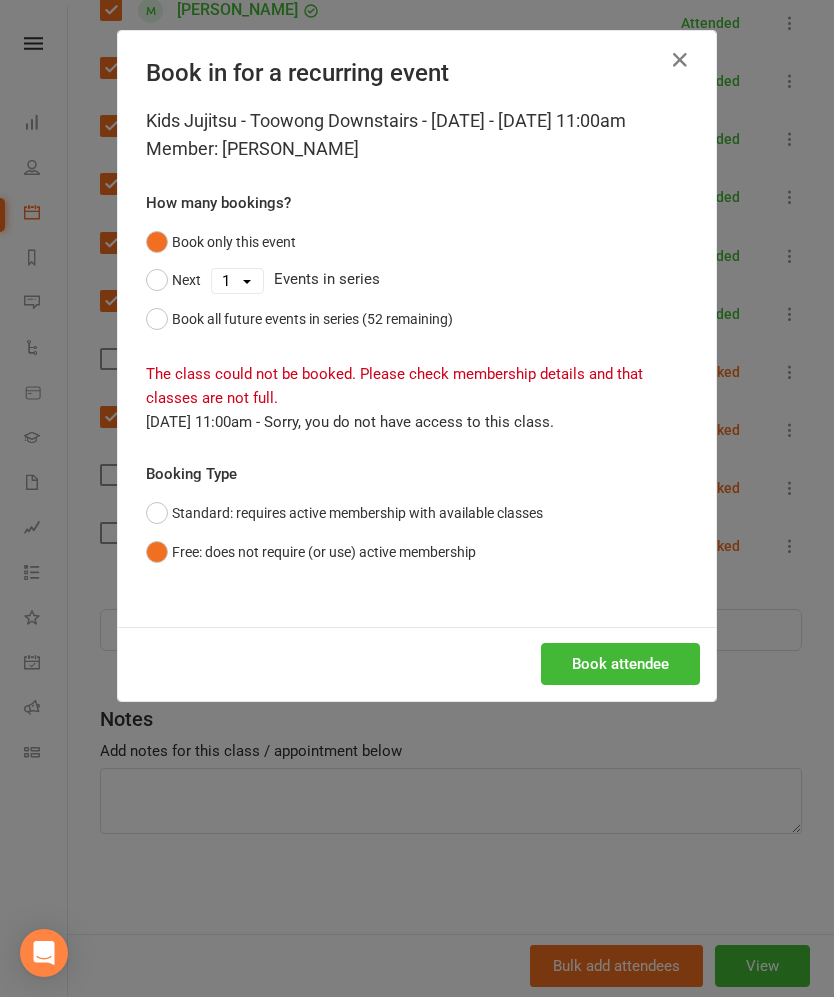 click on "Book attendee" at bounding box center (620, 664) 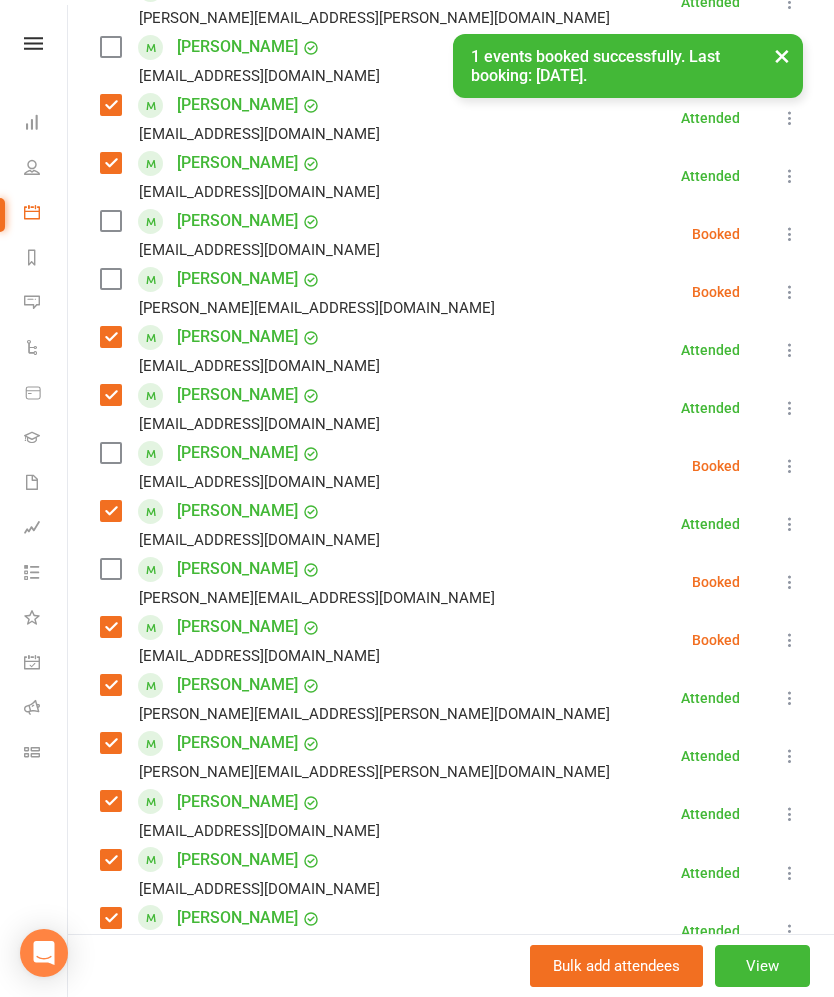 scroll, scrollTop: 454, scrollLeft: 0, axis: vertical 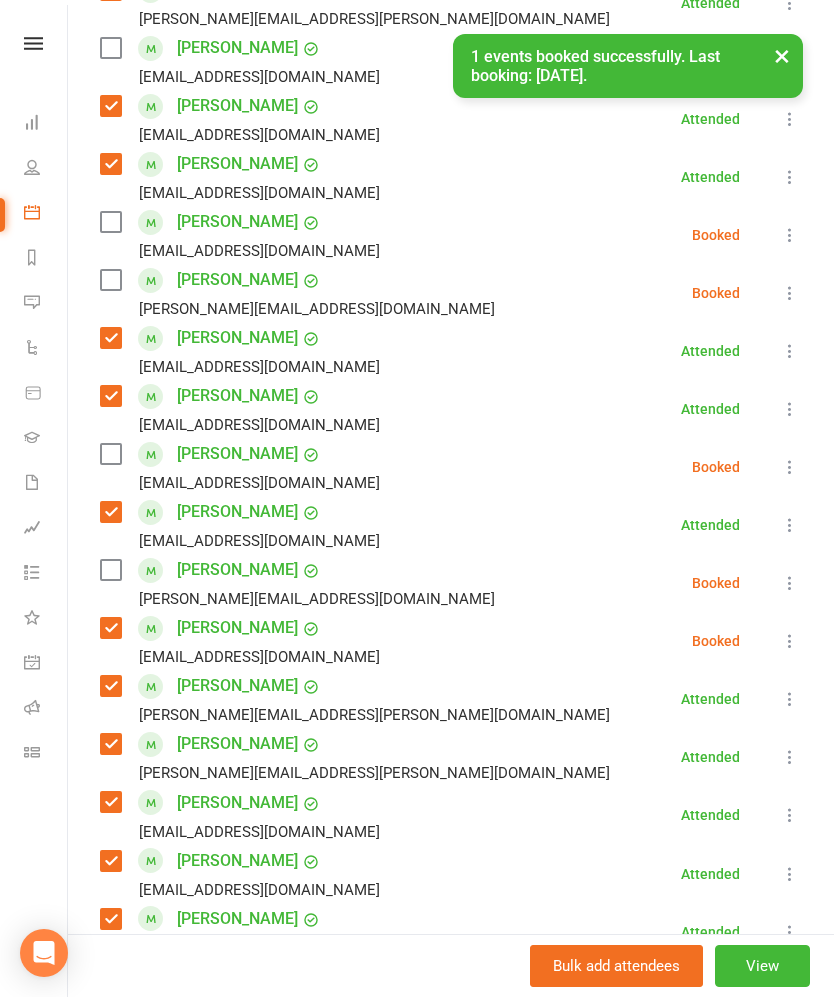click at bounding box center (110, 454) 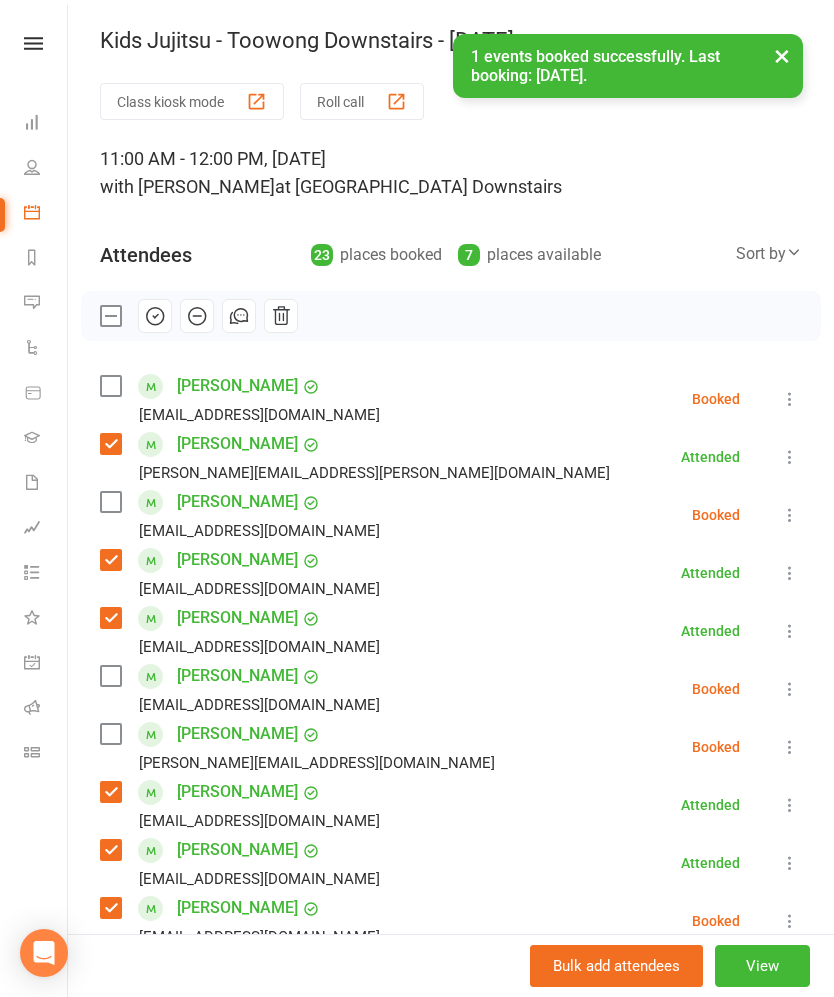 scroll, scrollTop: 0, scrollLeft: 0, axis: both 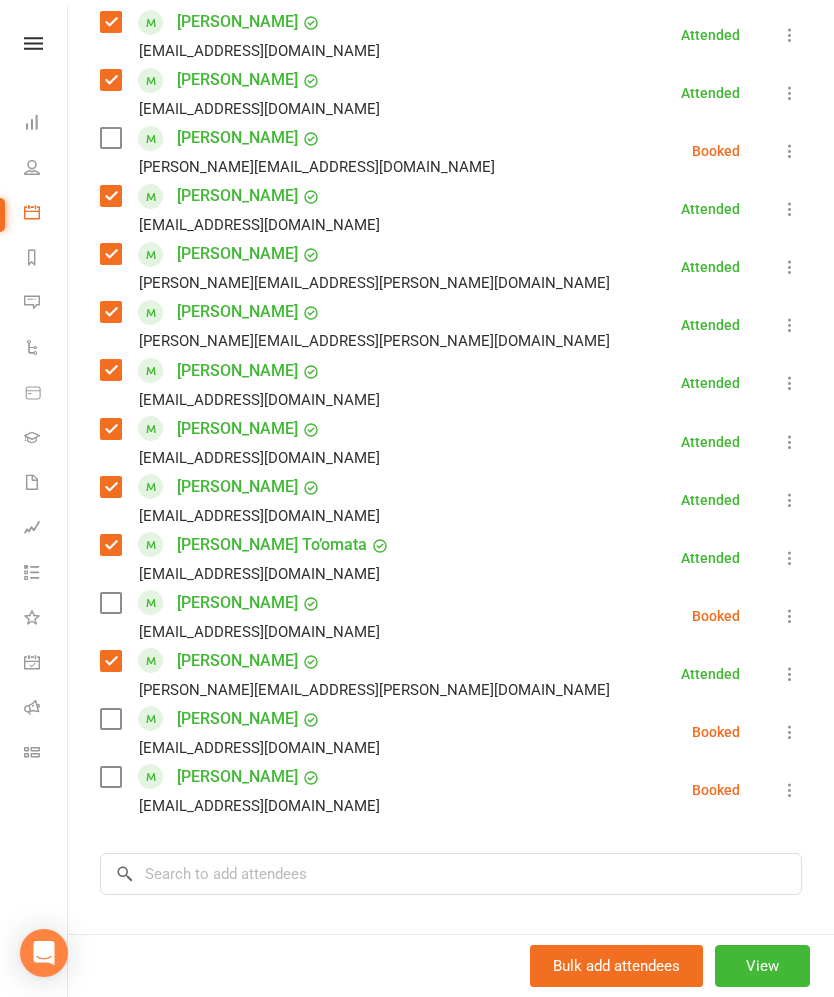 click on "[PERSON_NAME]" at bounding box center (237, 487) 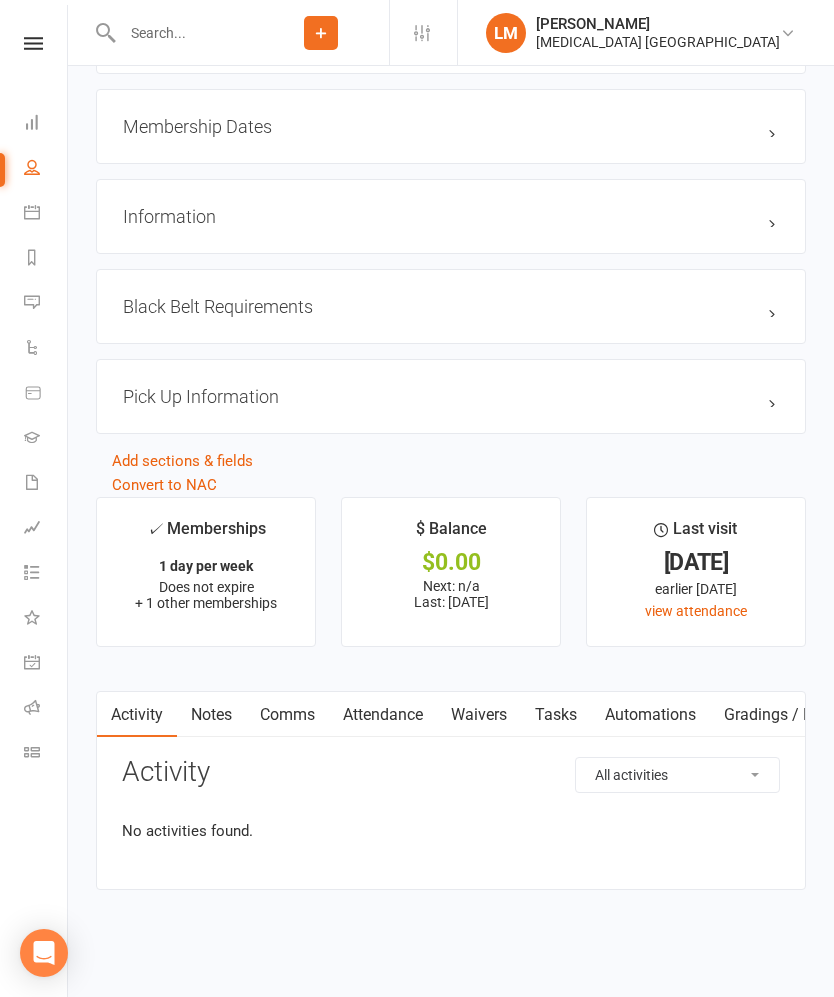 scroll, scrollTop: 0, scrollLeft: 0, axis: both 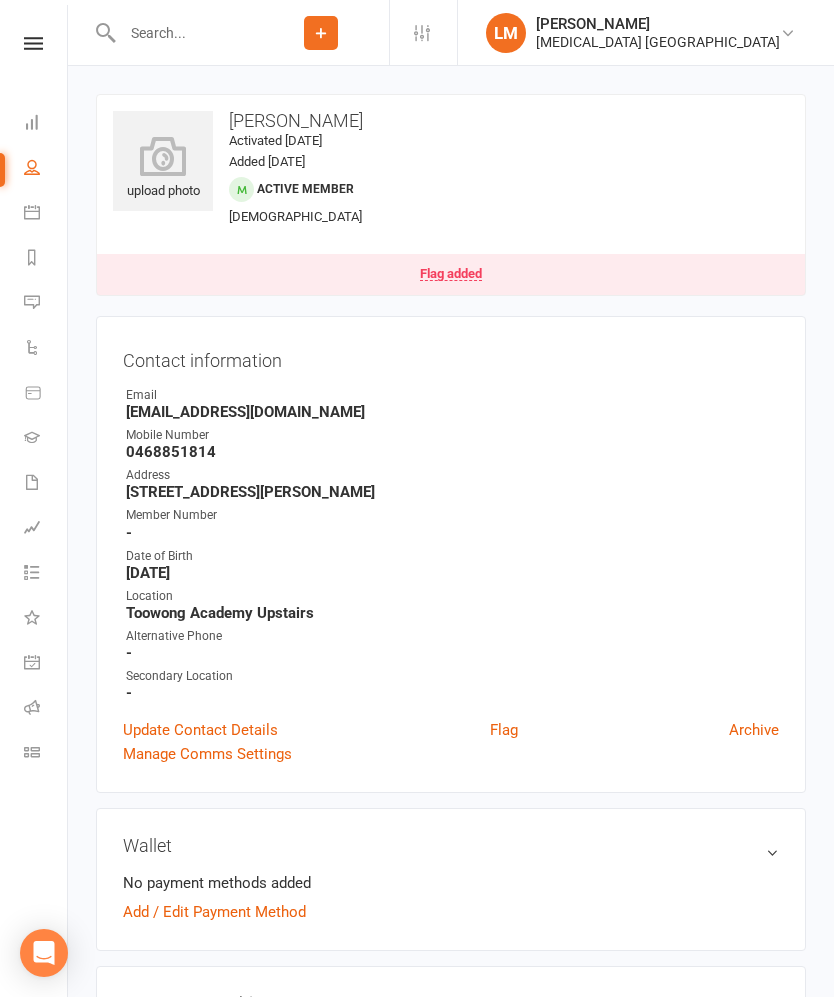click on "[STREET_ADDRESS][PERSON_NAME]" at bounding box center [452, 492] 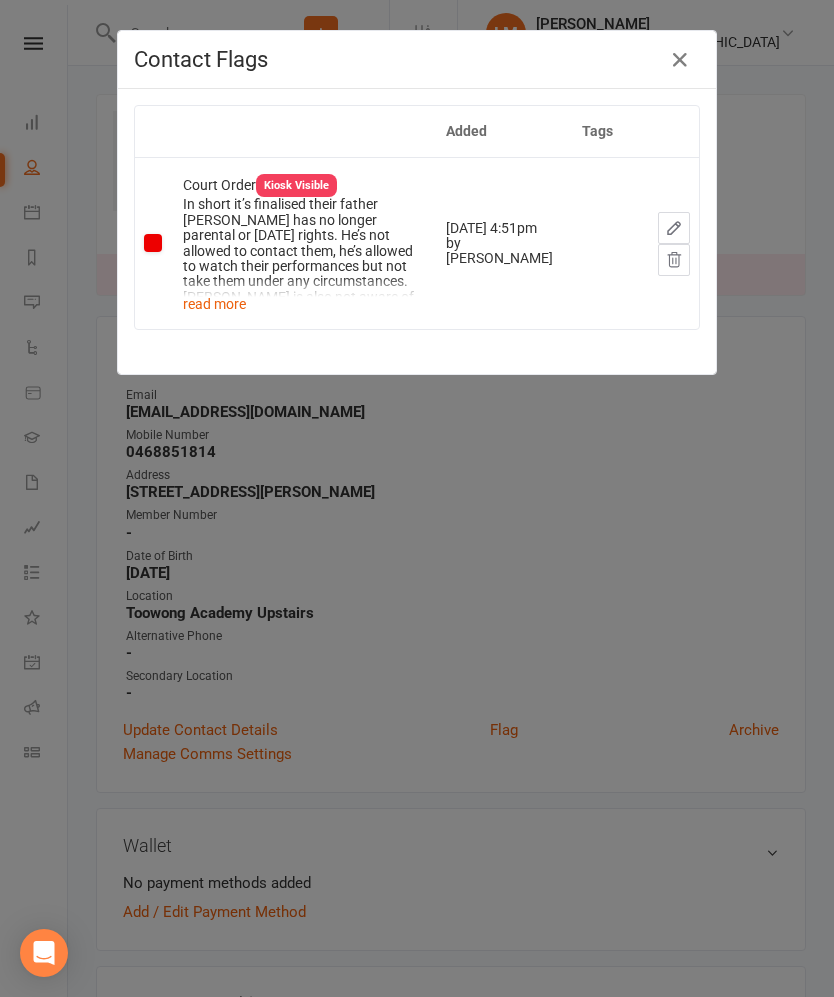 click at bounding box center [680, 60] 